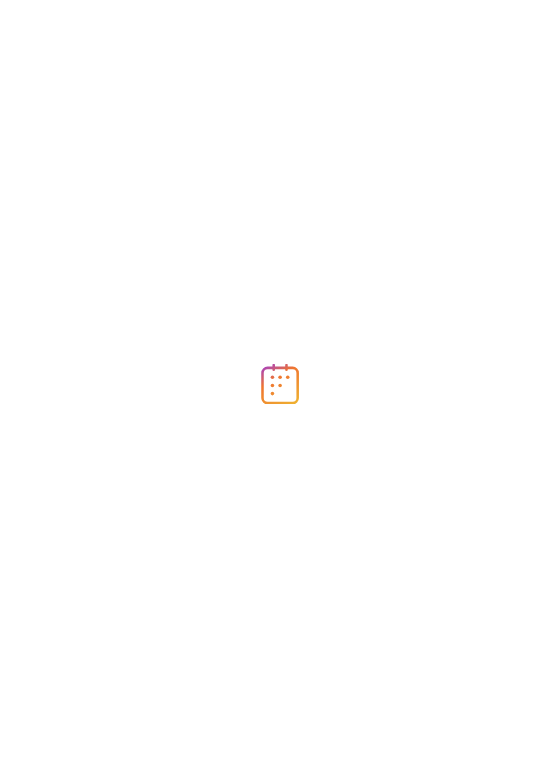 scroll, scrollTop: 0, scrollLeft: 0, axis: both 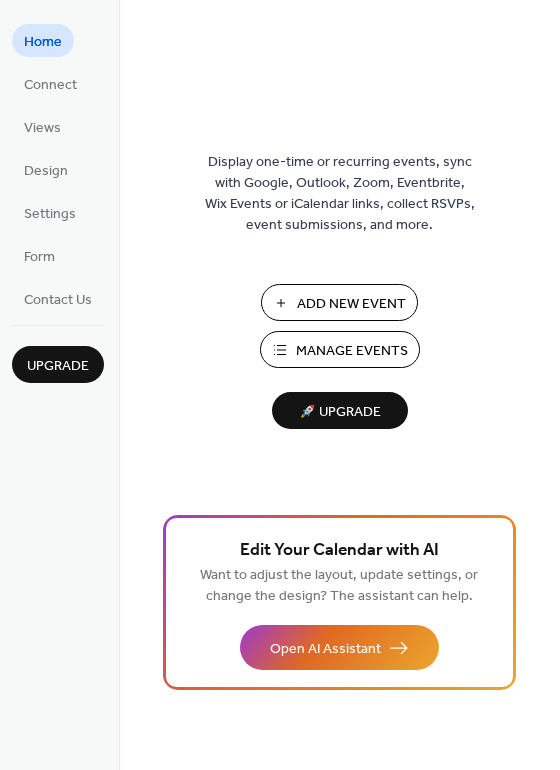 click on "Manage Events" at bounding box center (340, 349) 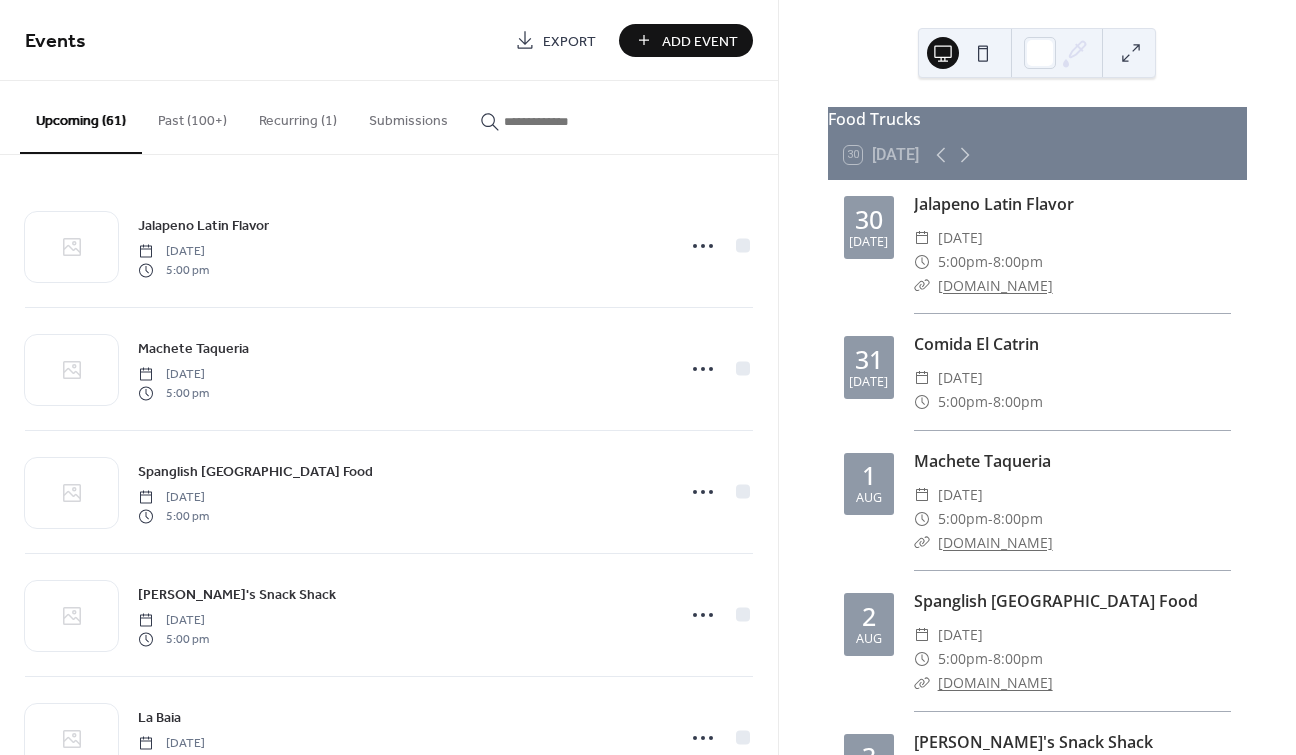 scroll, scrollTop: 0, scrollLeft: 0, axis: both 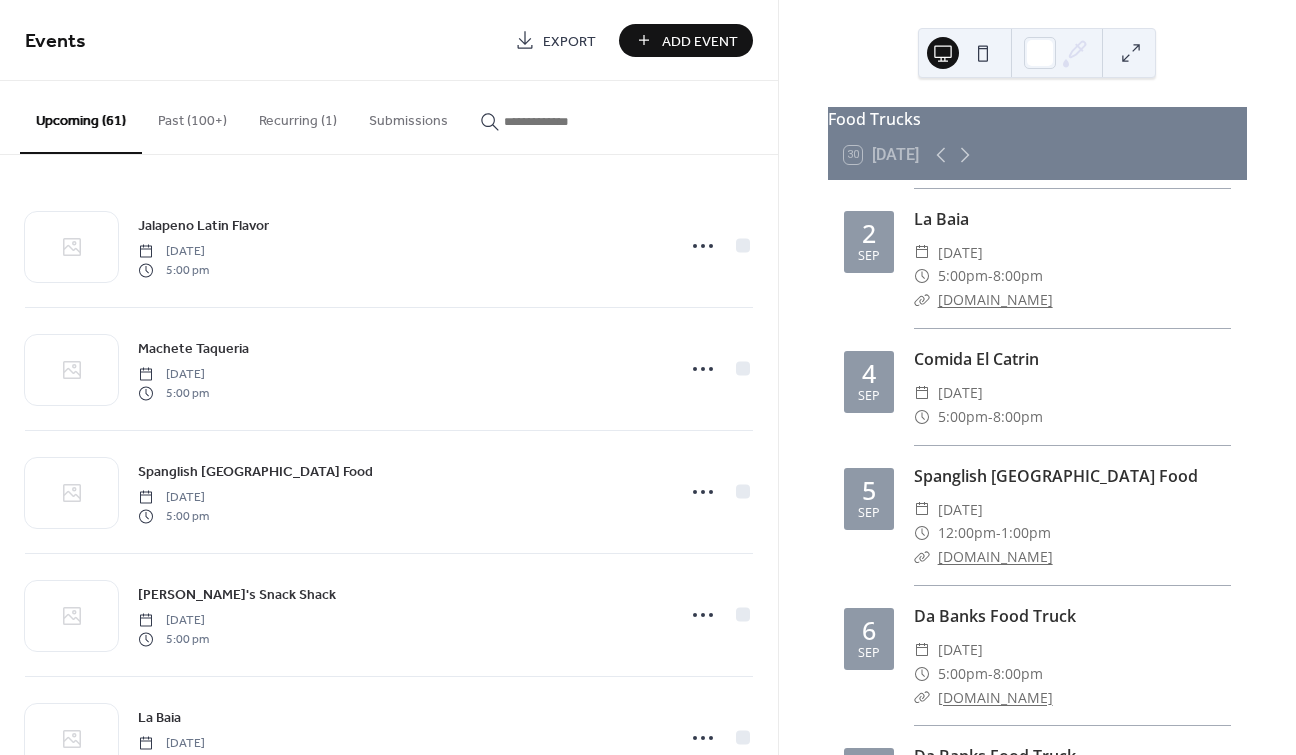 click on "Add Event" at bounding box center [700, 41] 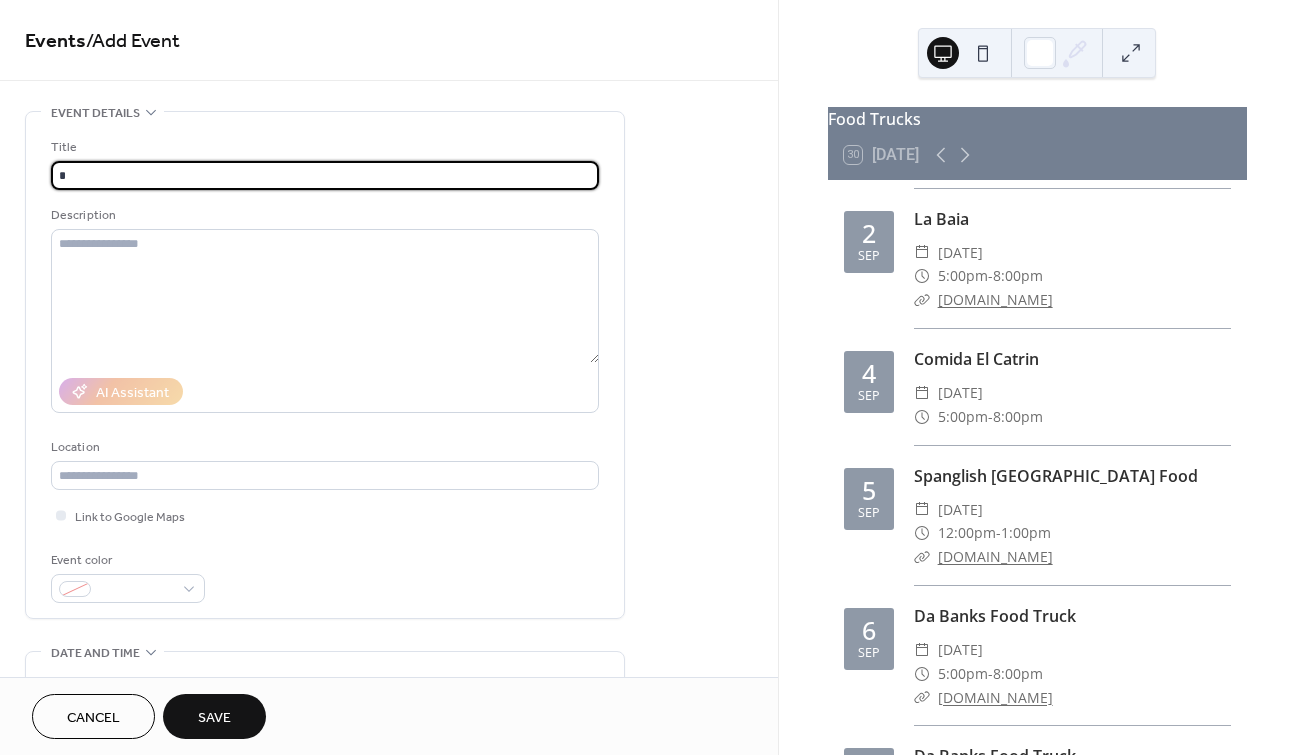 type on "**********" 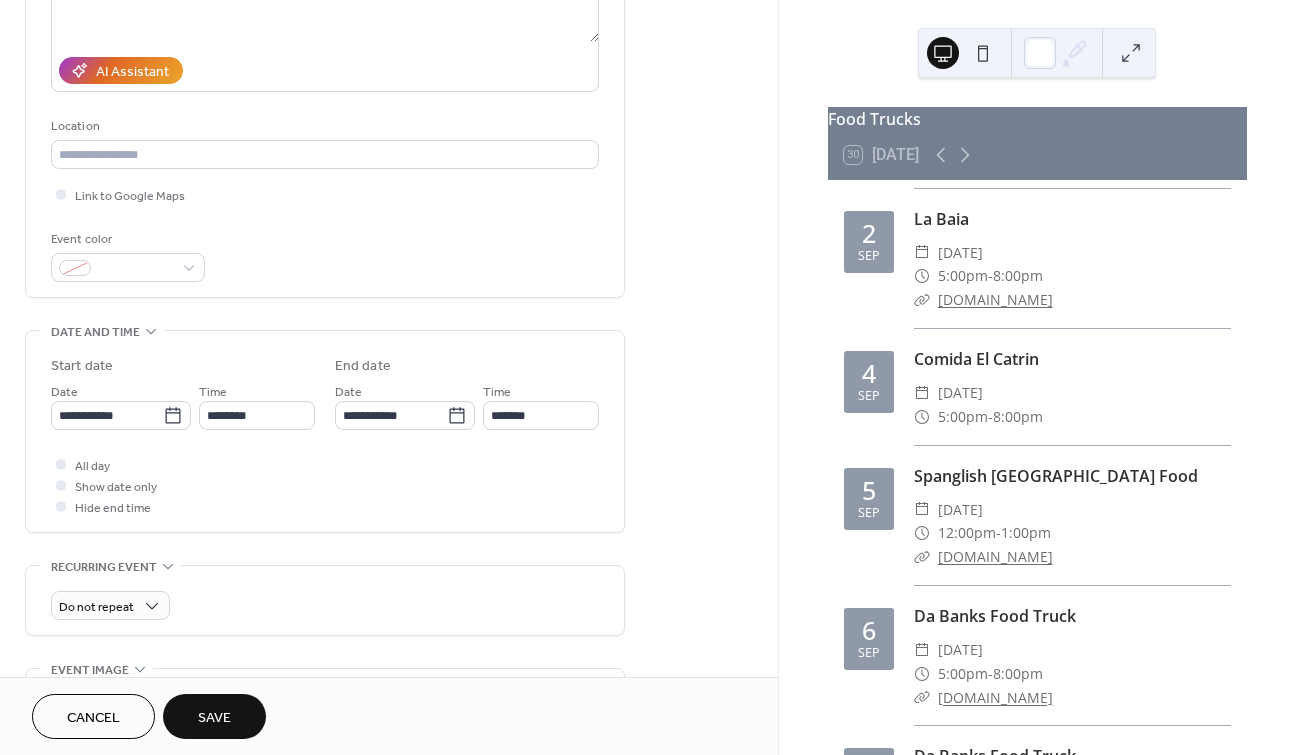 scroll, scrollTop: 336, scrollLeft: 0, axis: vertical 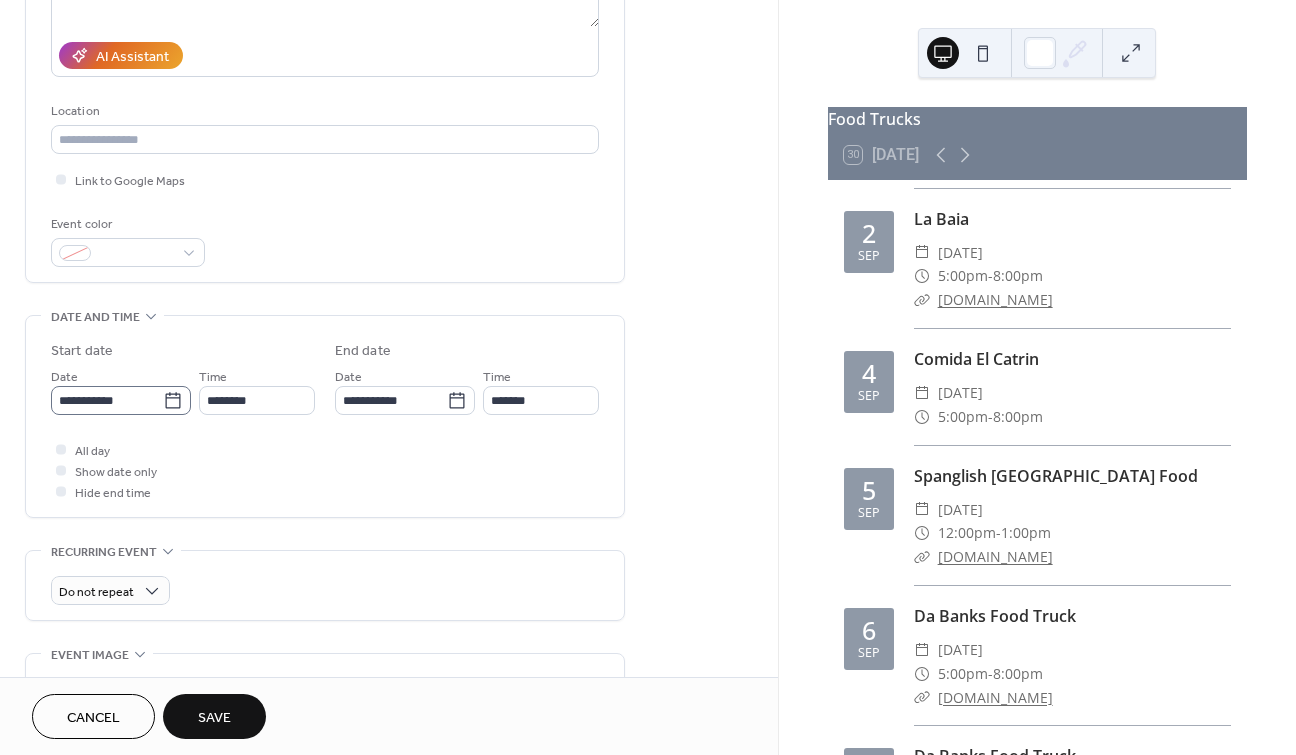 click 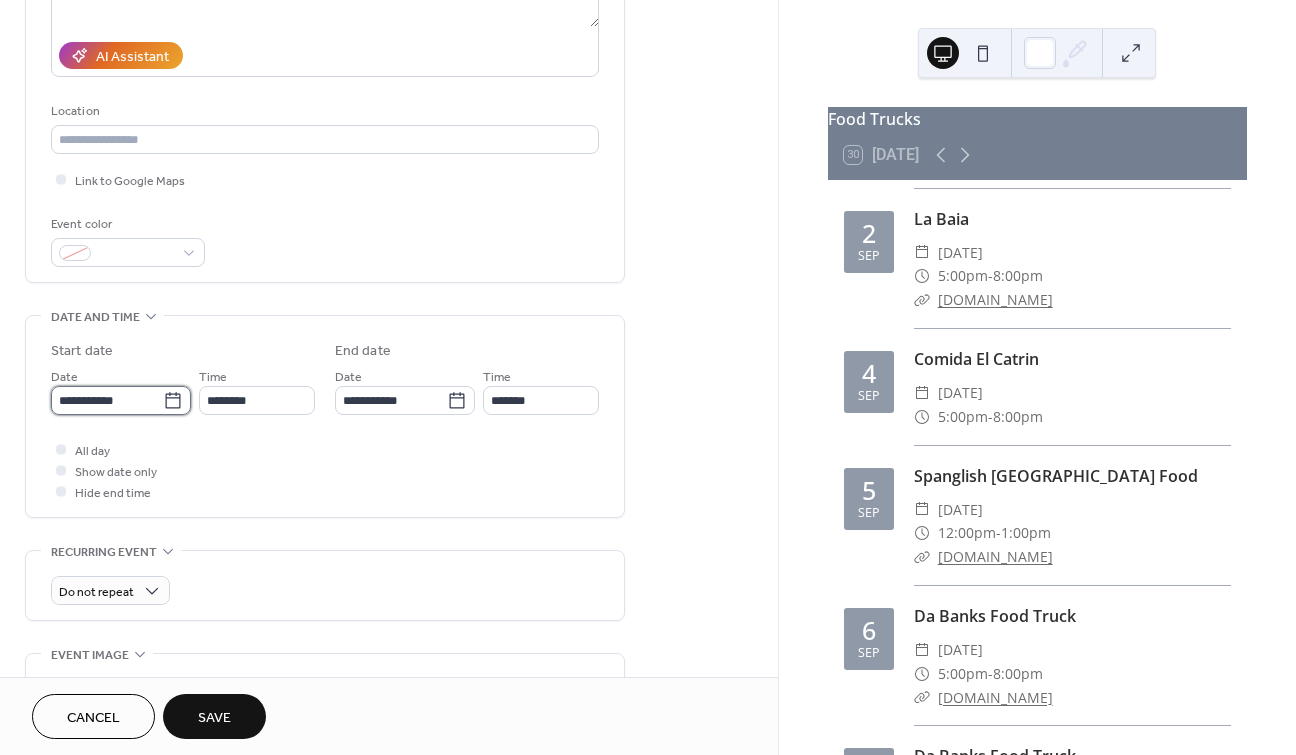 click on "**********" at bounding box center [107, 400] 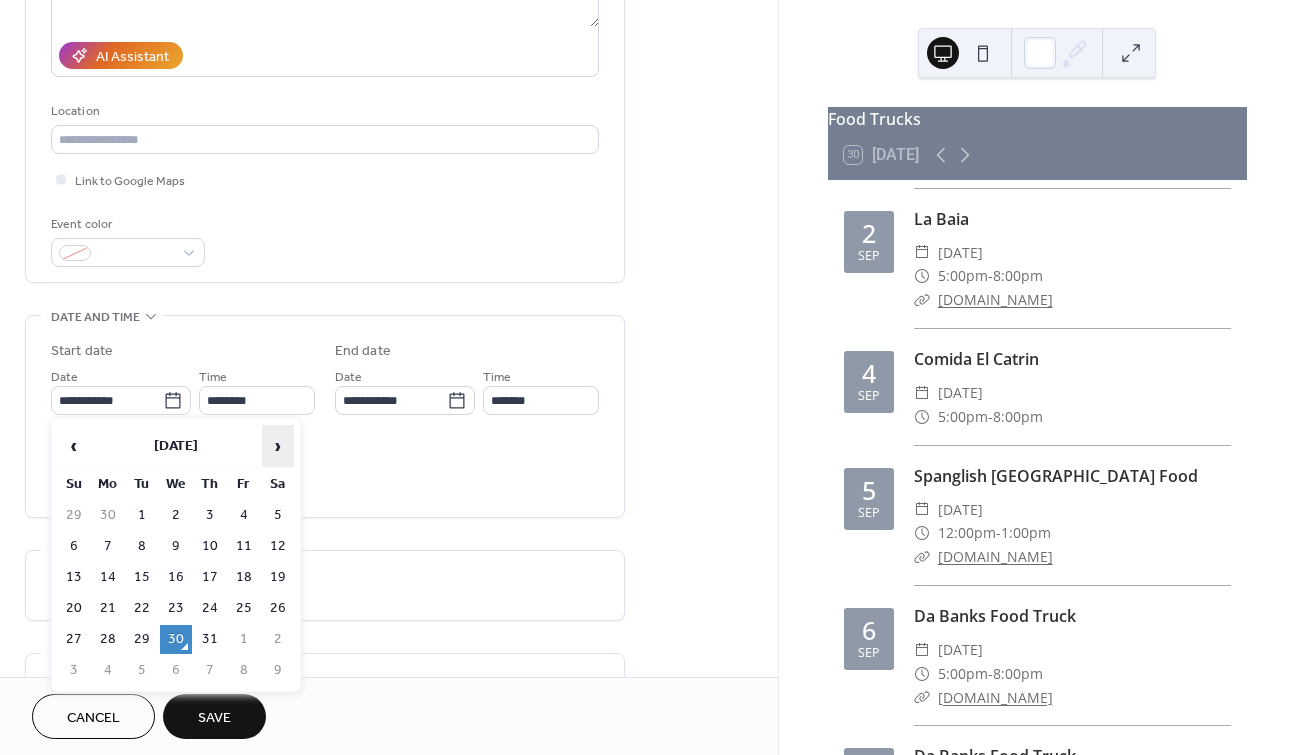 click on "›" at bounding box center (278, 446) 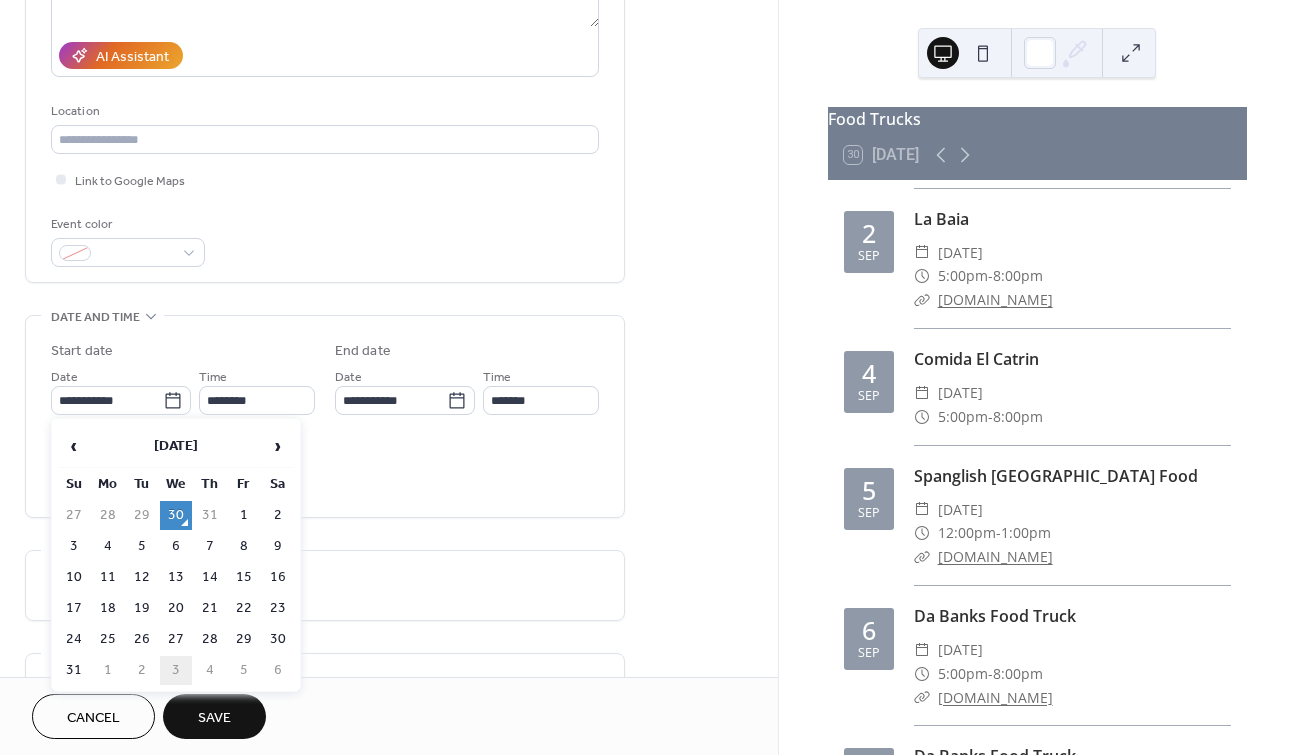 click on "3" at bounding box center [176, 670] 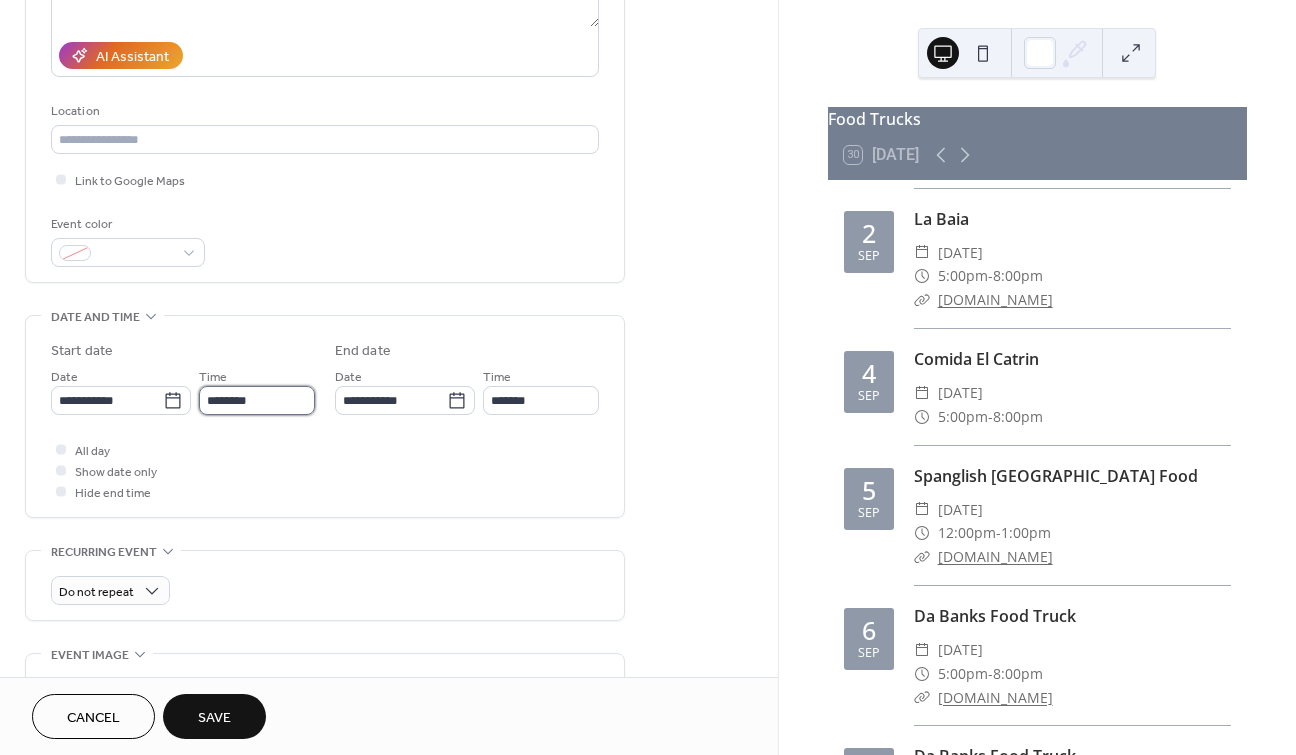 click on "********" at bounding box center [257, 400] 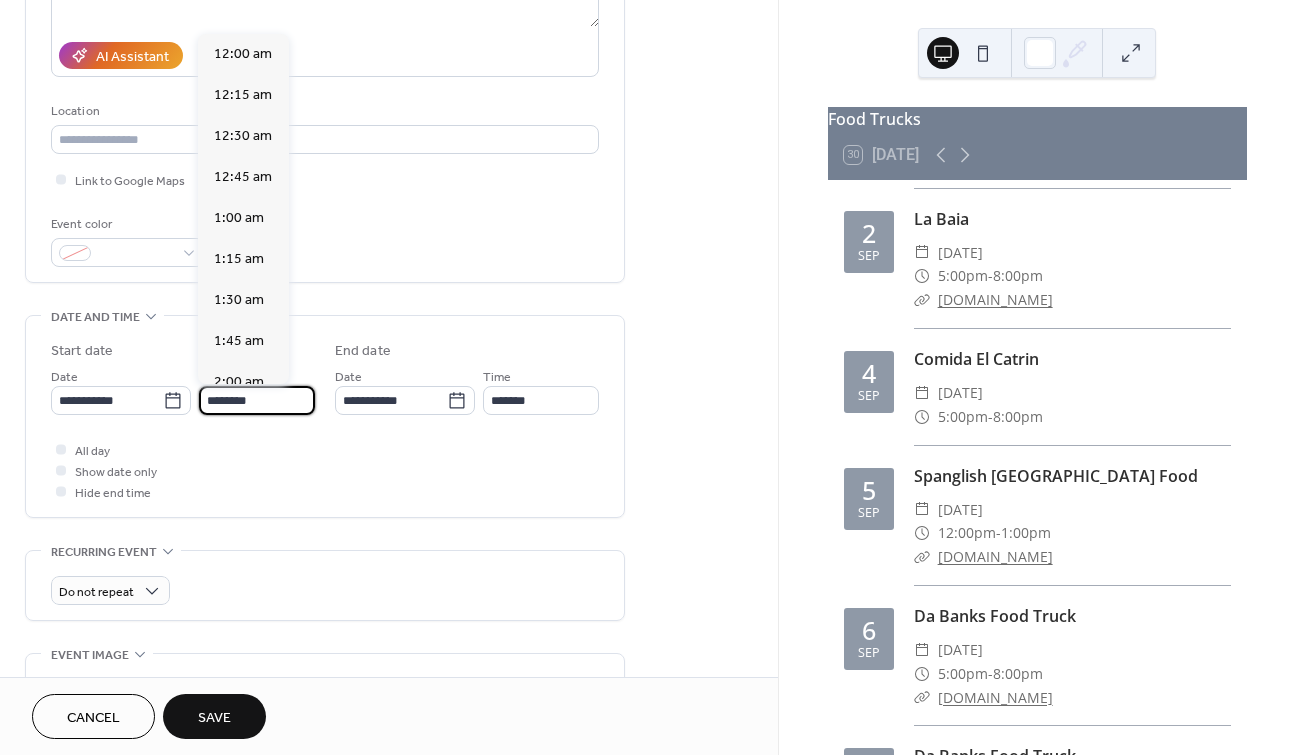 scroll, scrollTop: 1968, scrollLeft: 0, axis: vertical 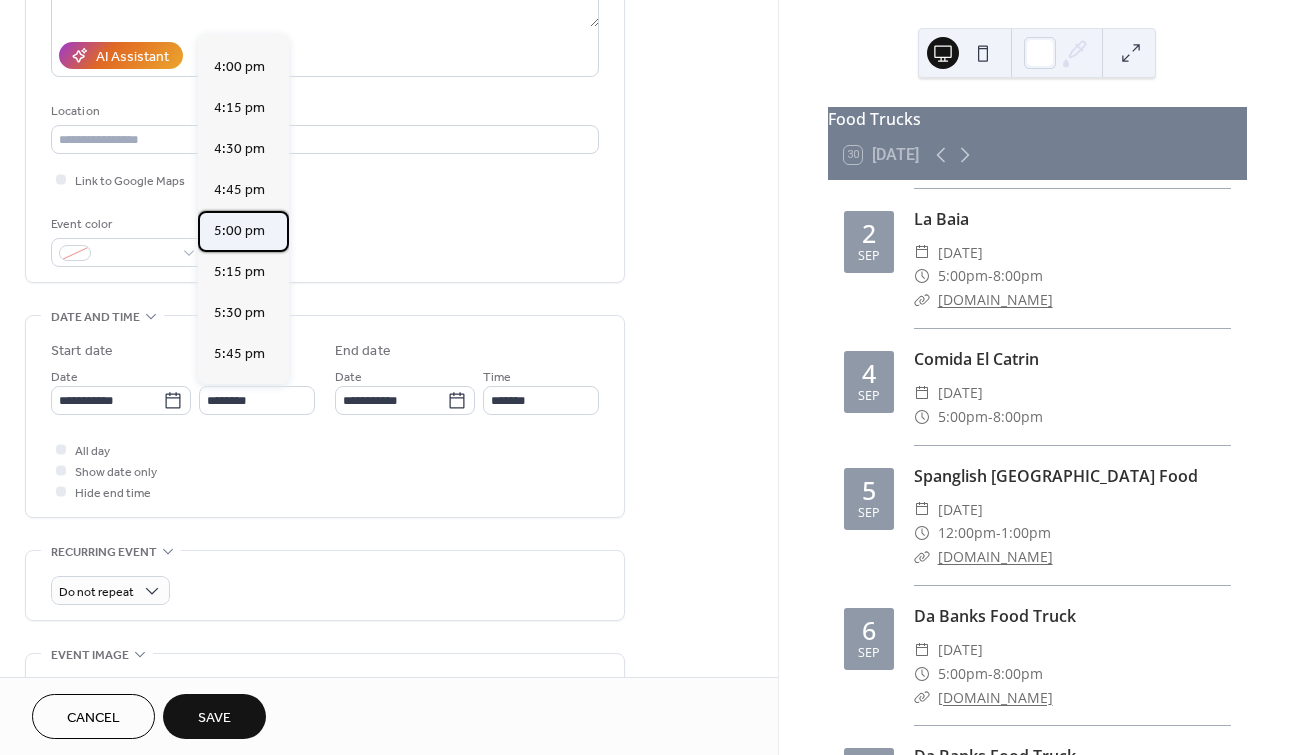 click on "5:00 pm" at bounding box center (239, 231) 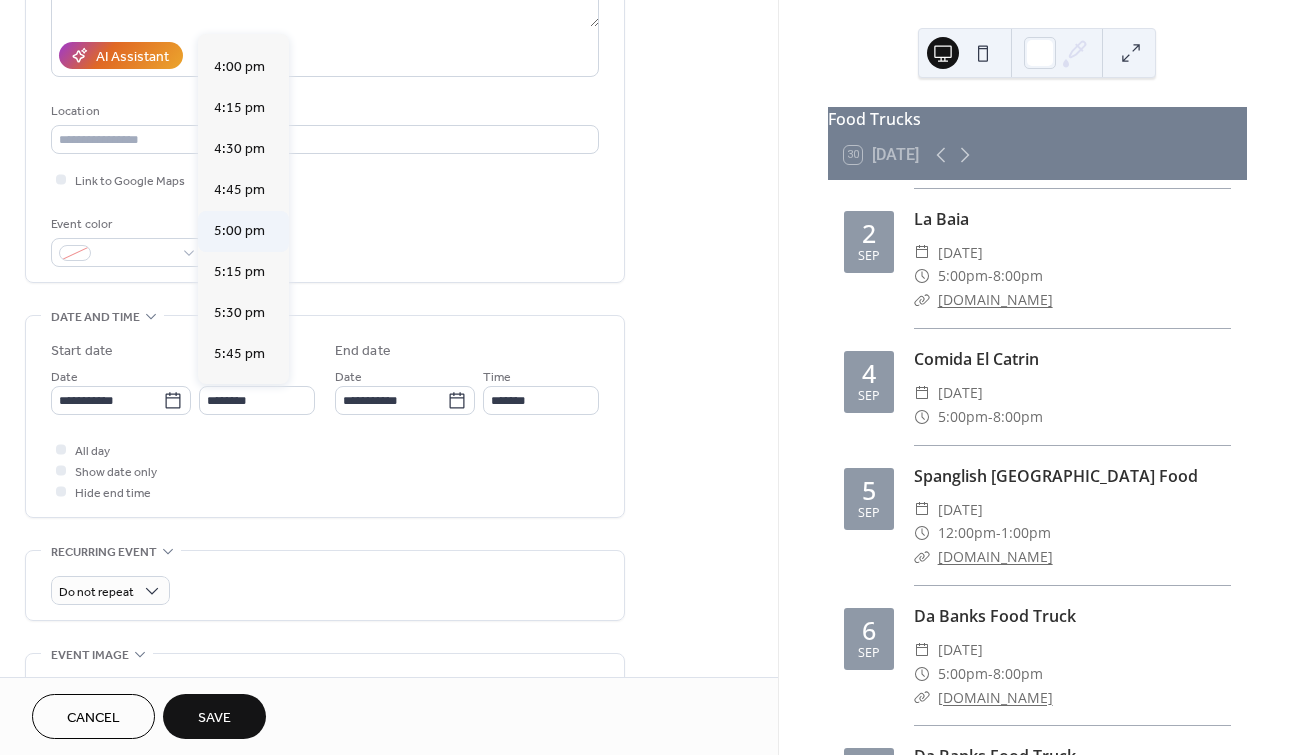 type on "*******" 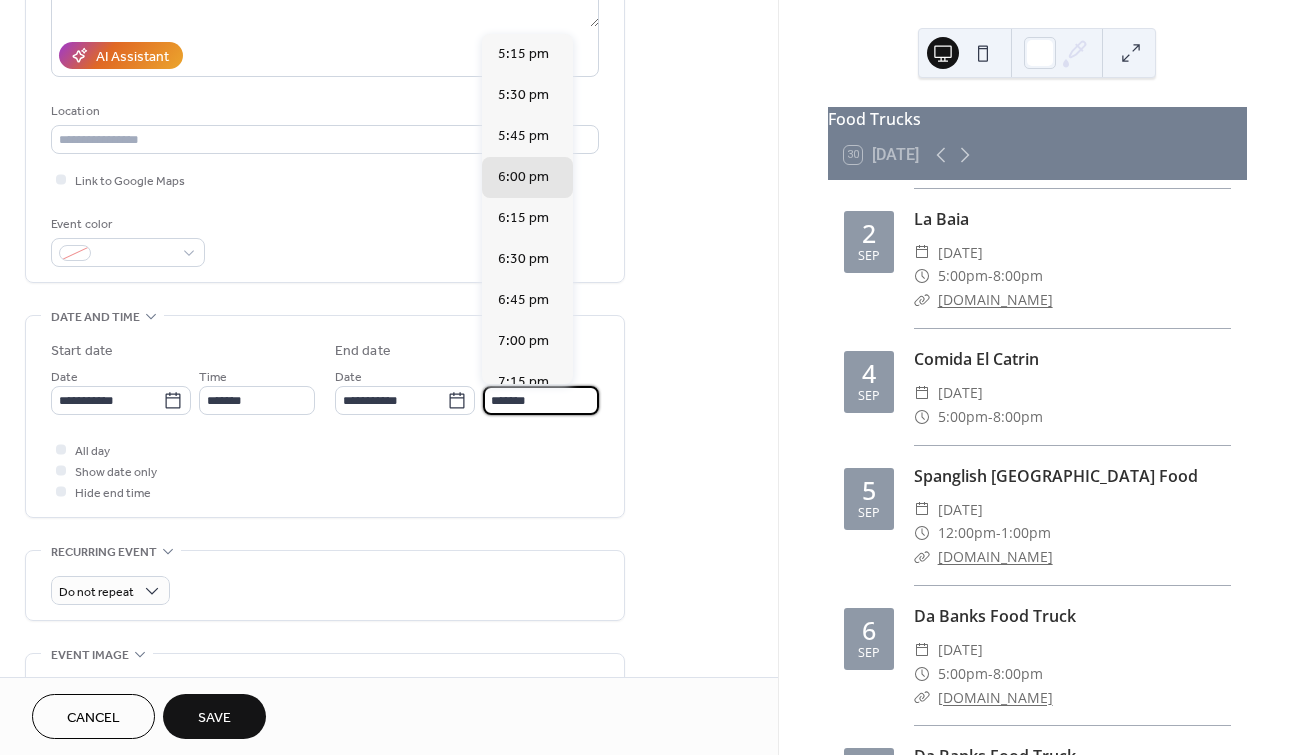 click on "*******" at bounding box center (541, 400) 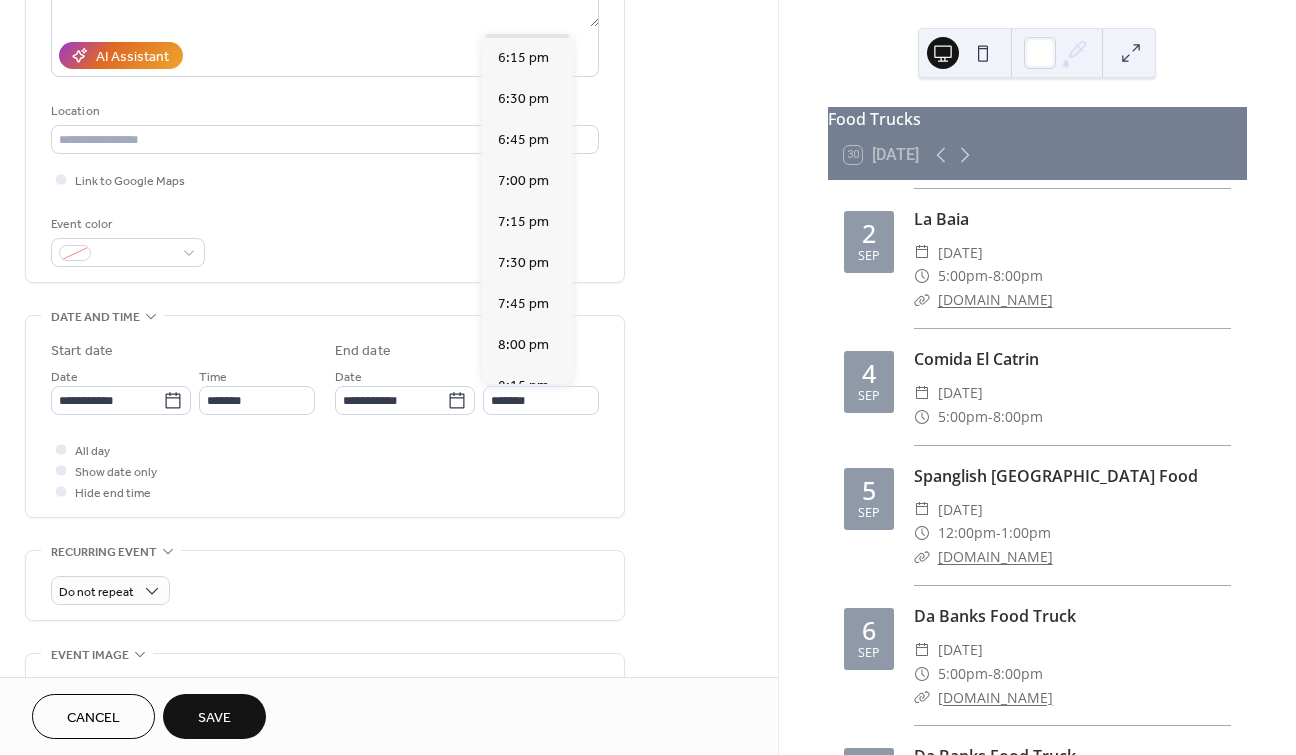 scroll, scrollTop: 196, scrollLeft: 0, axis: vertical 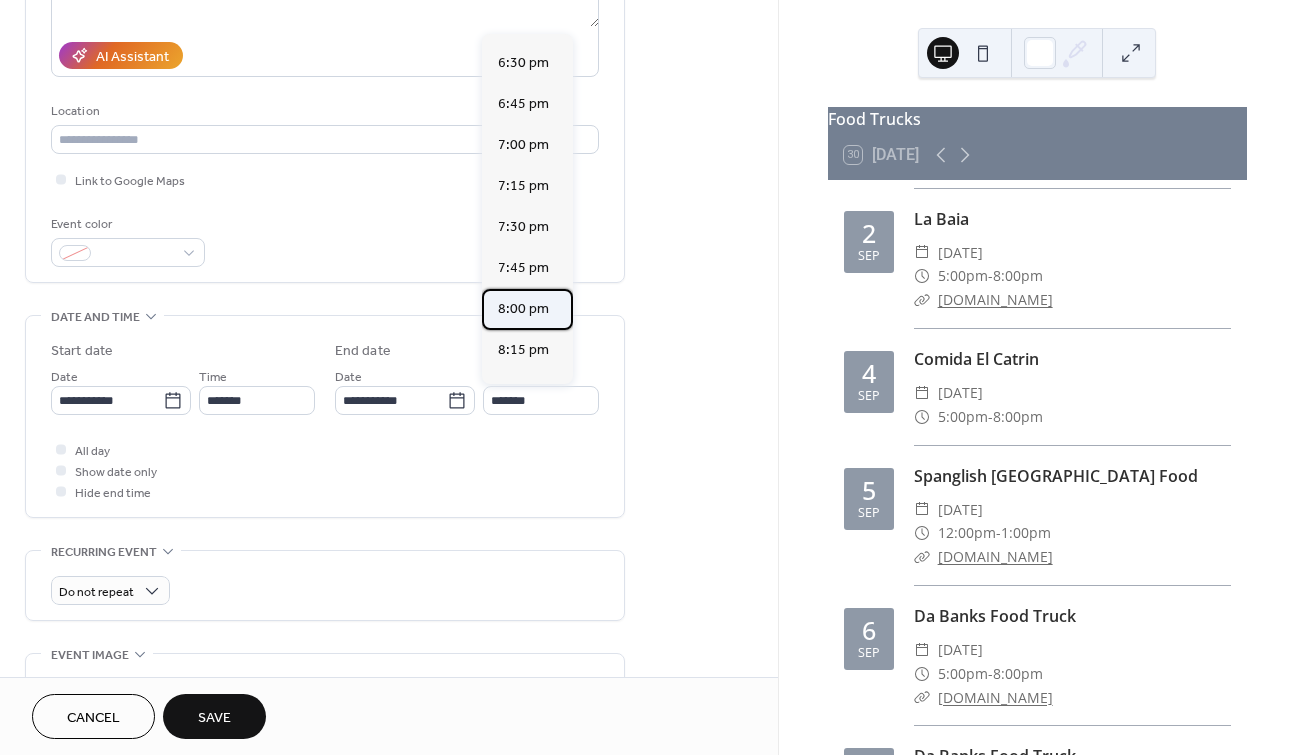 click on "8:00 pm" at bounding box center (523, 309) 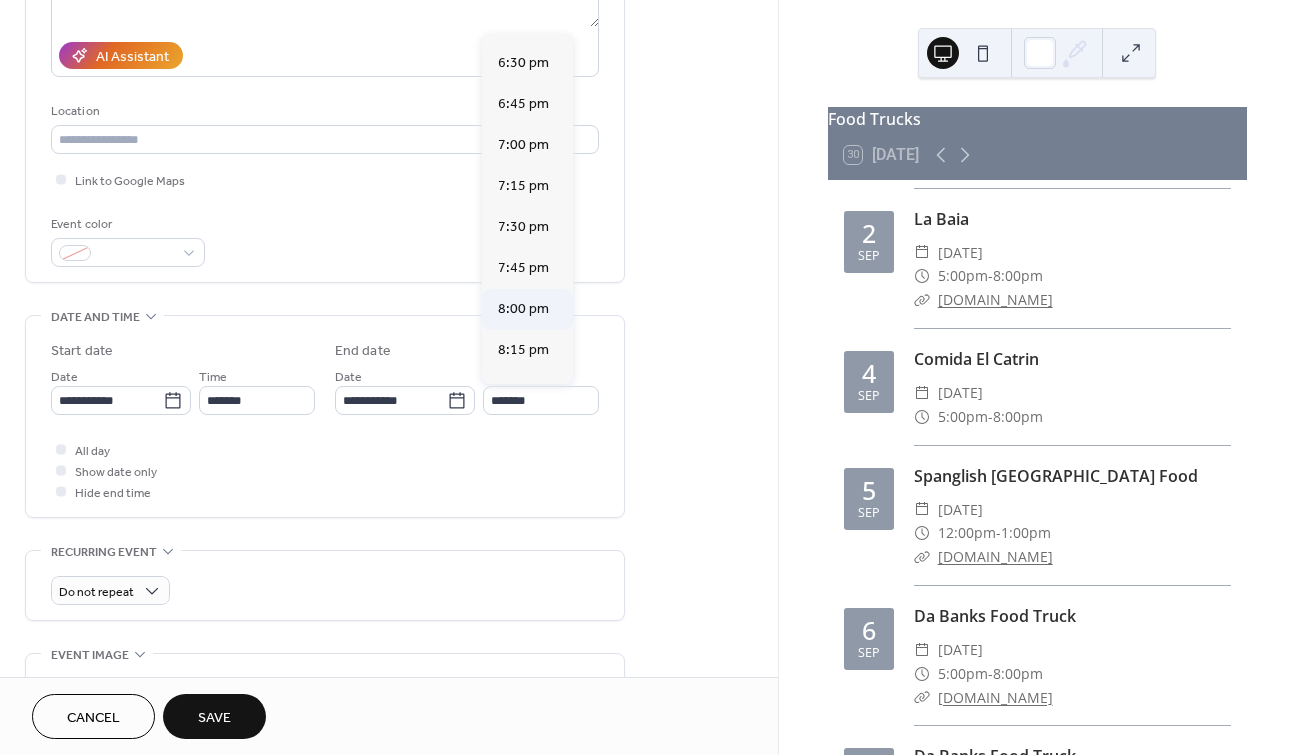 type on "*******" 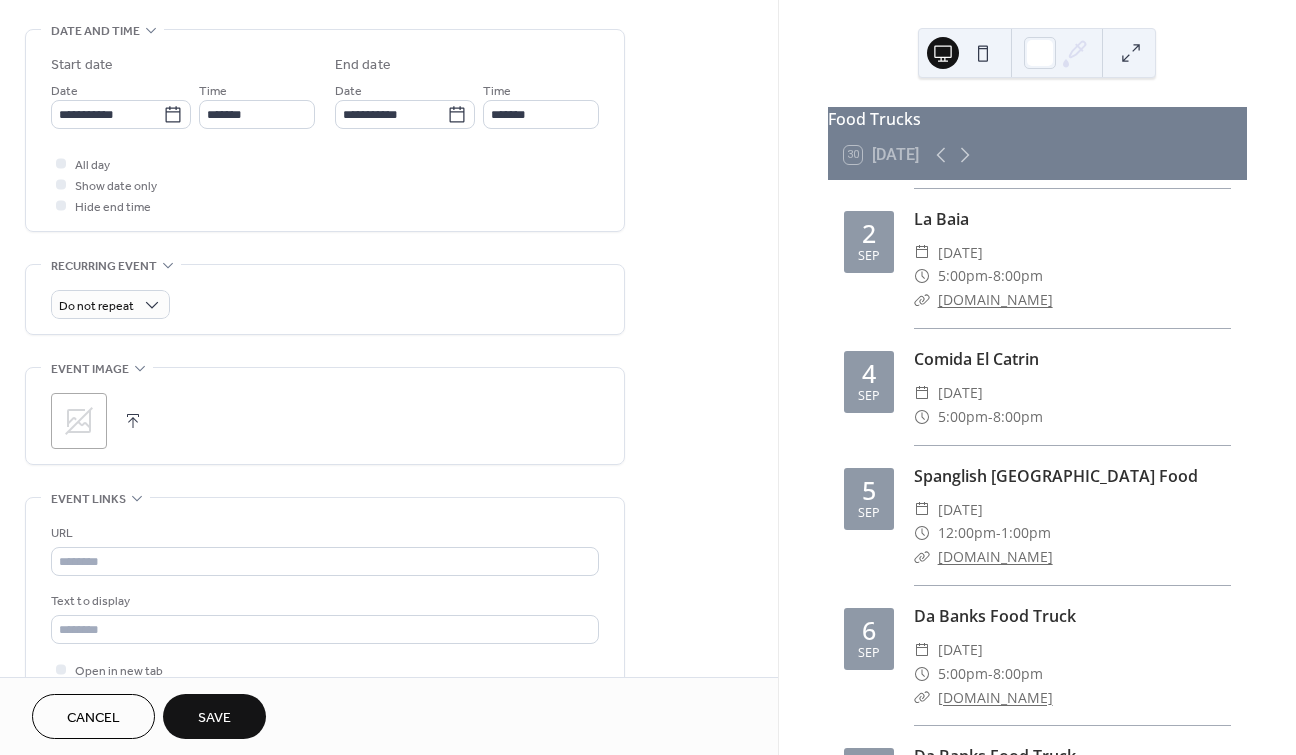 scroll, scrollTop: 626, scrollLeft: 0, axis: vertical 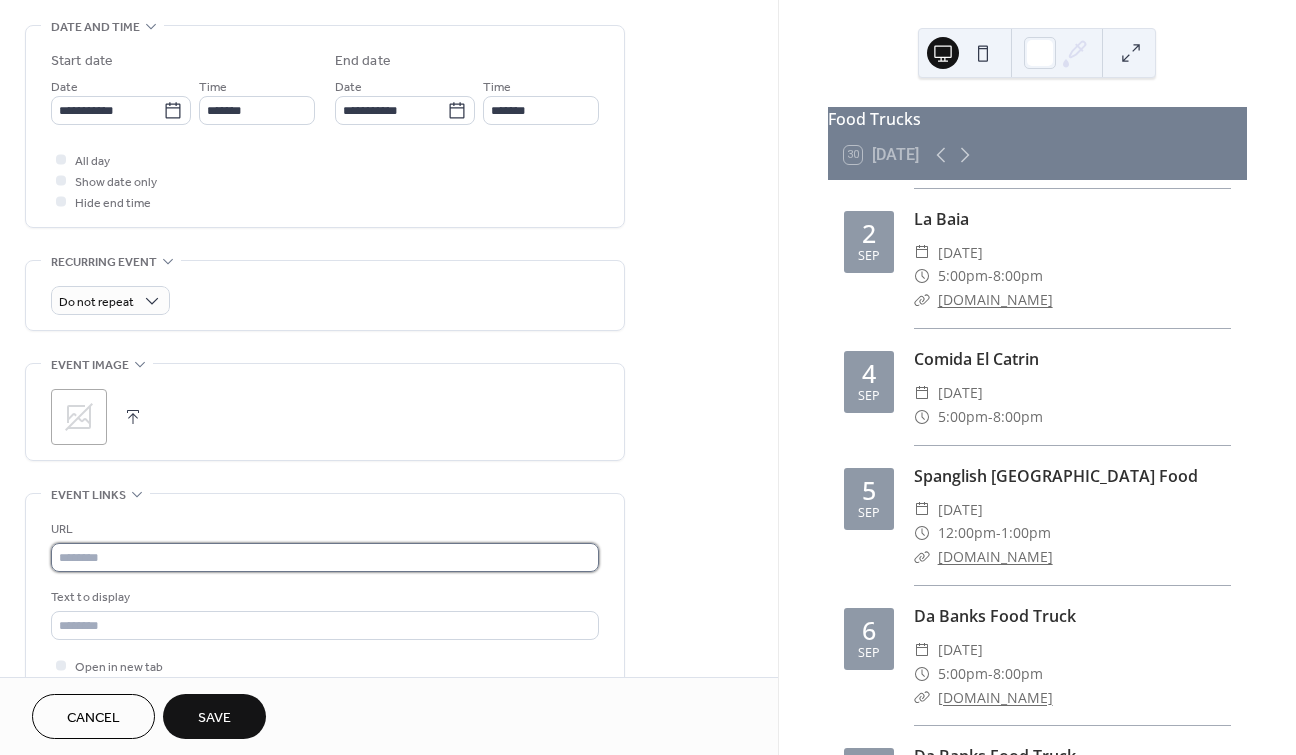 click at bounding box center (325, 557) 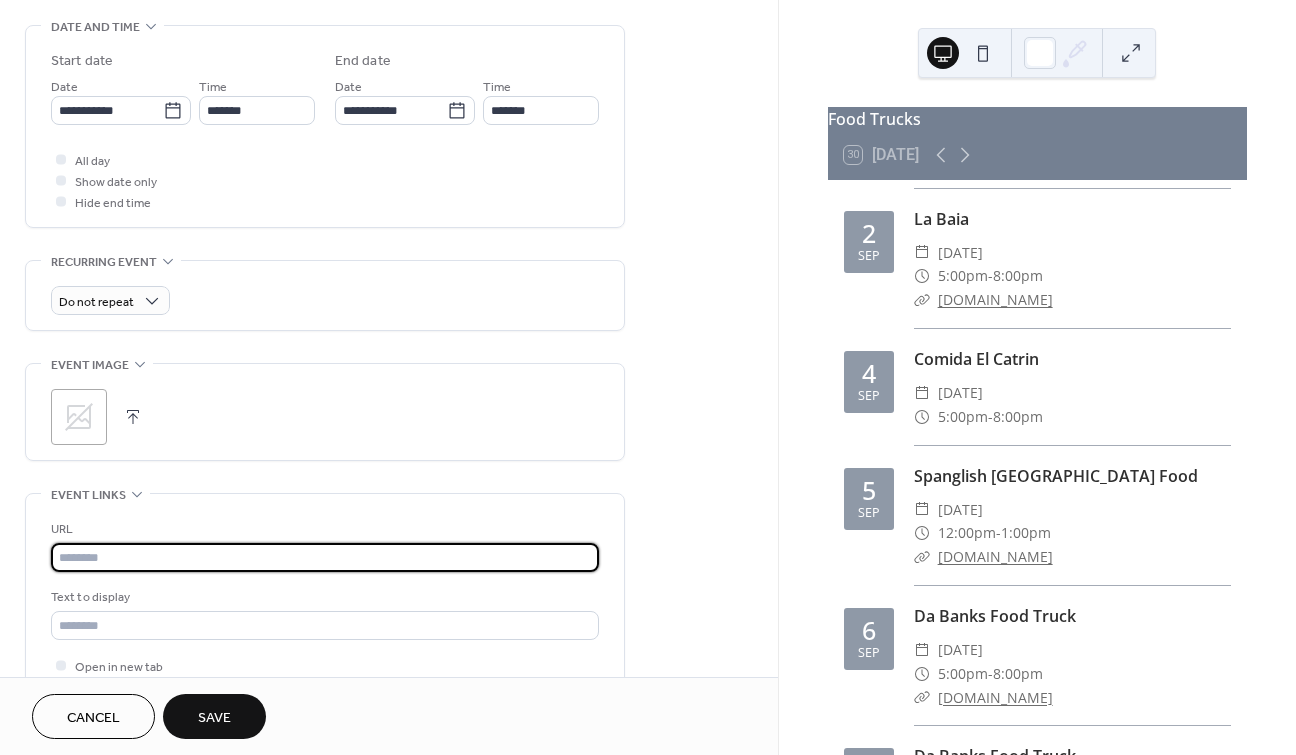 paste on "**********" 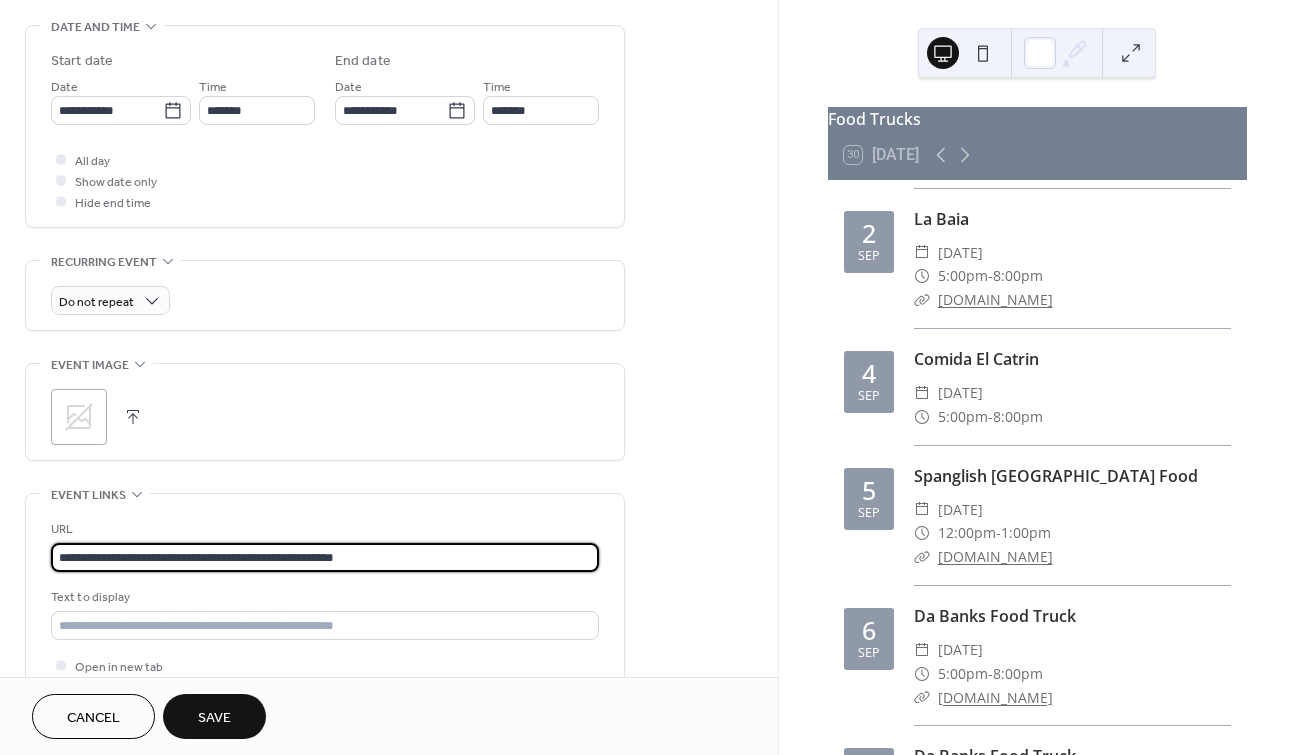 type on "**********" 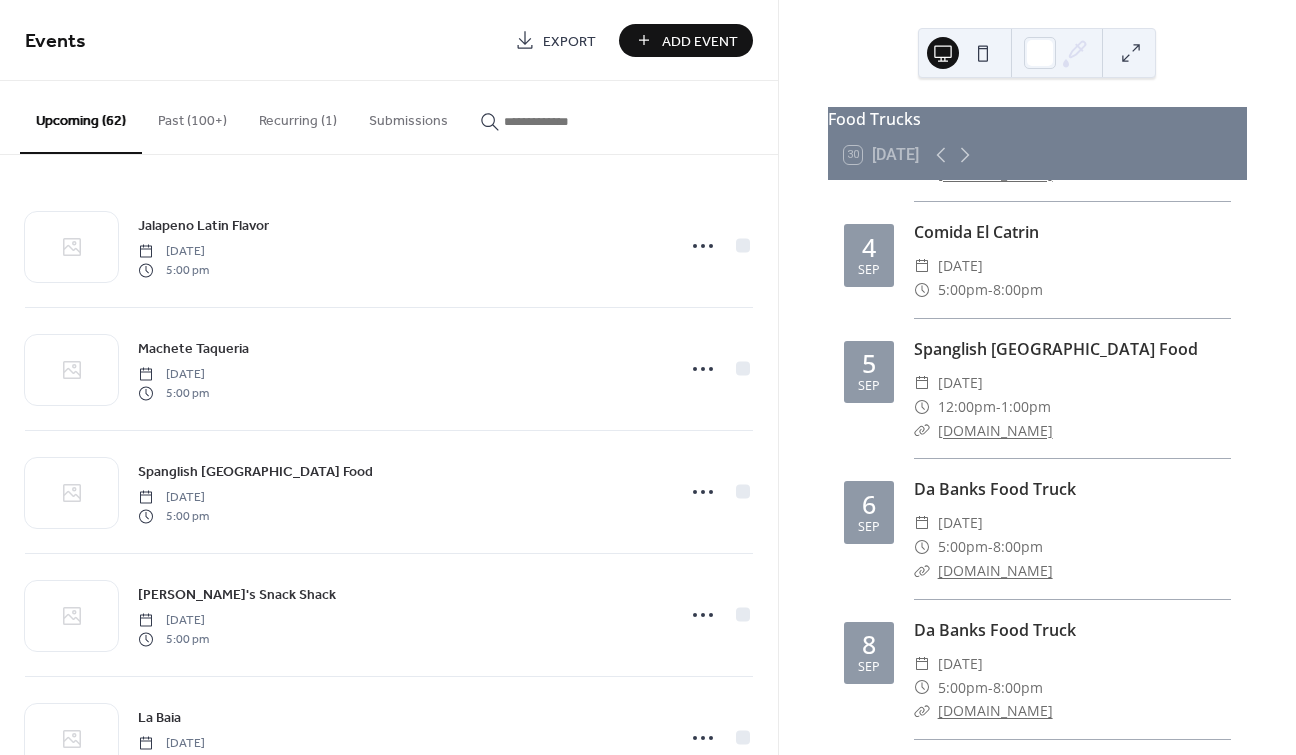 scroll, scrollTop: 3748, scrollLeft: 0, axis: vertical 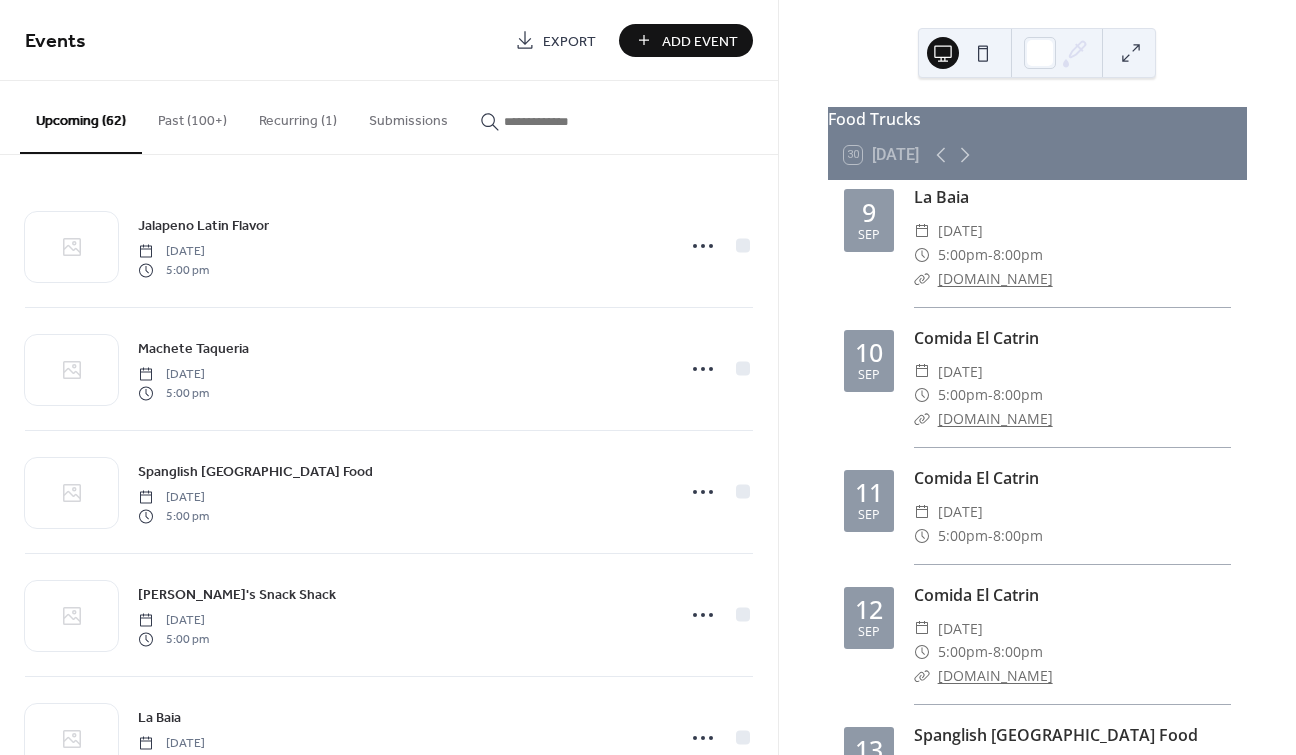 drag, startPoint x: 1234, startPoint y: 640, endPoint x: 1236, endPoint y: 658, distance: 18.110771 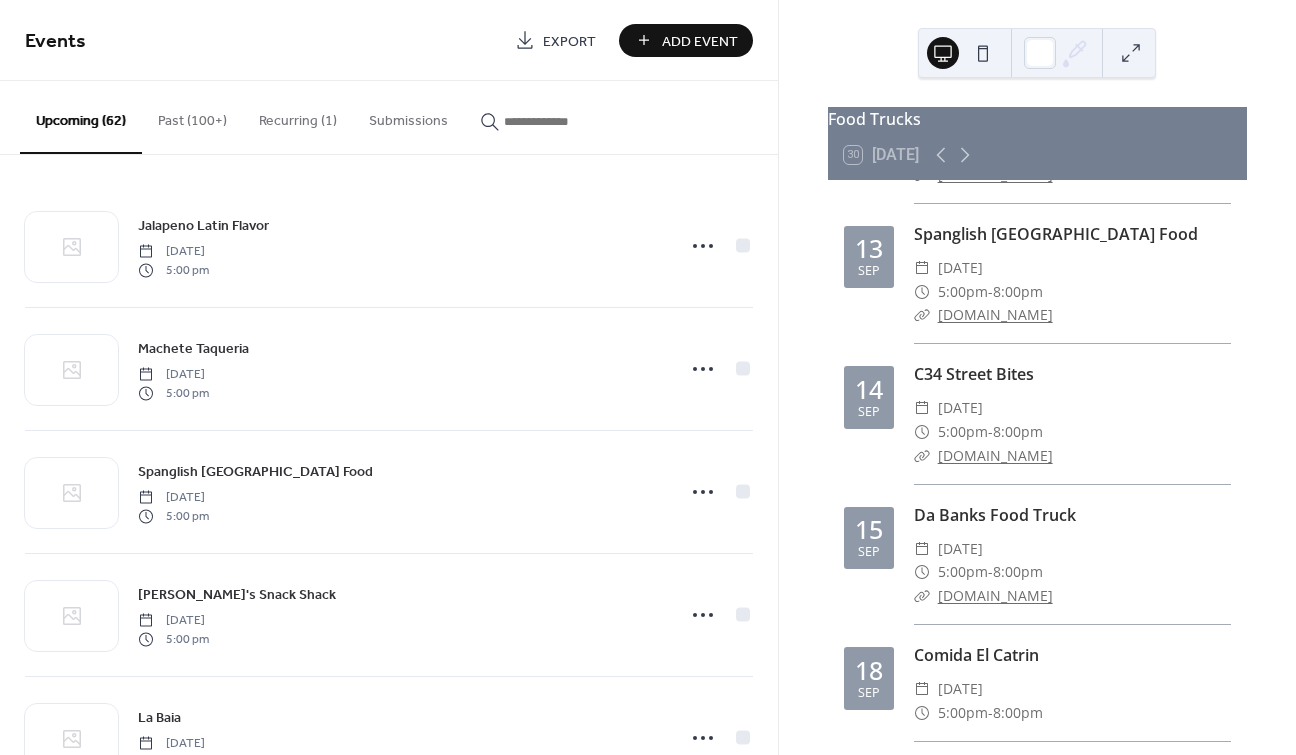 scroll, scrollTop: 4830, scrollLeft: 0, axis: vertical 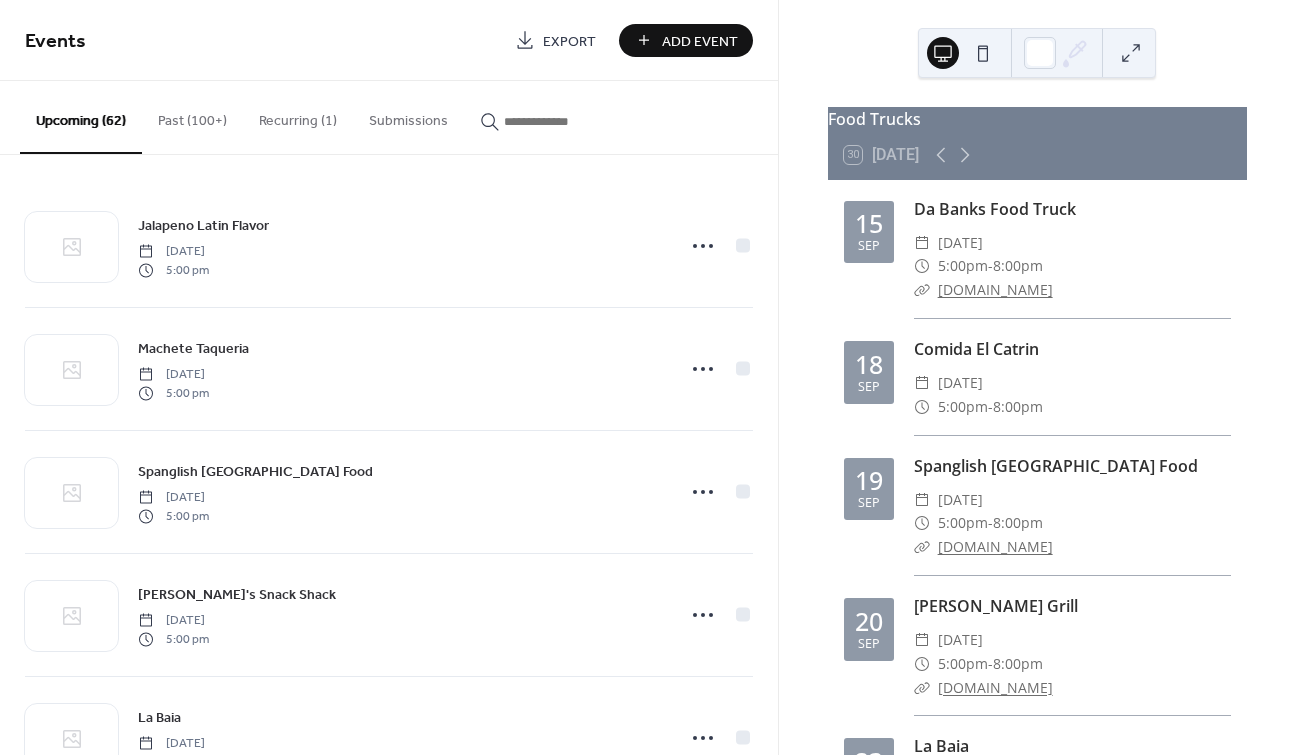 click on "Add Event" at bounding box center [700, 41] 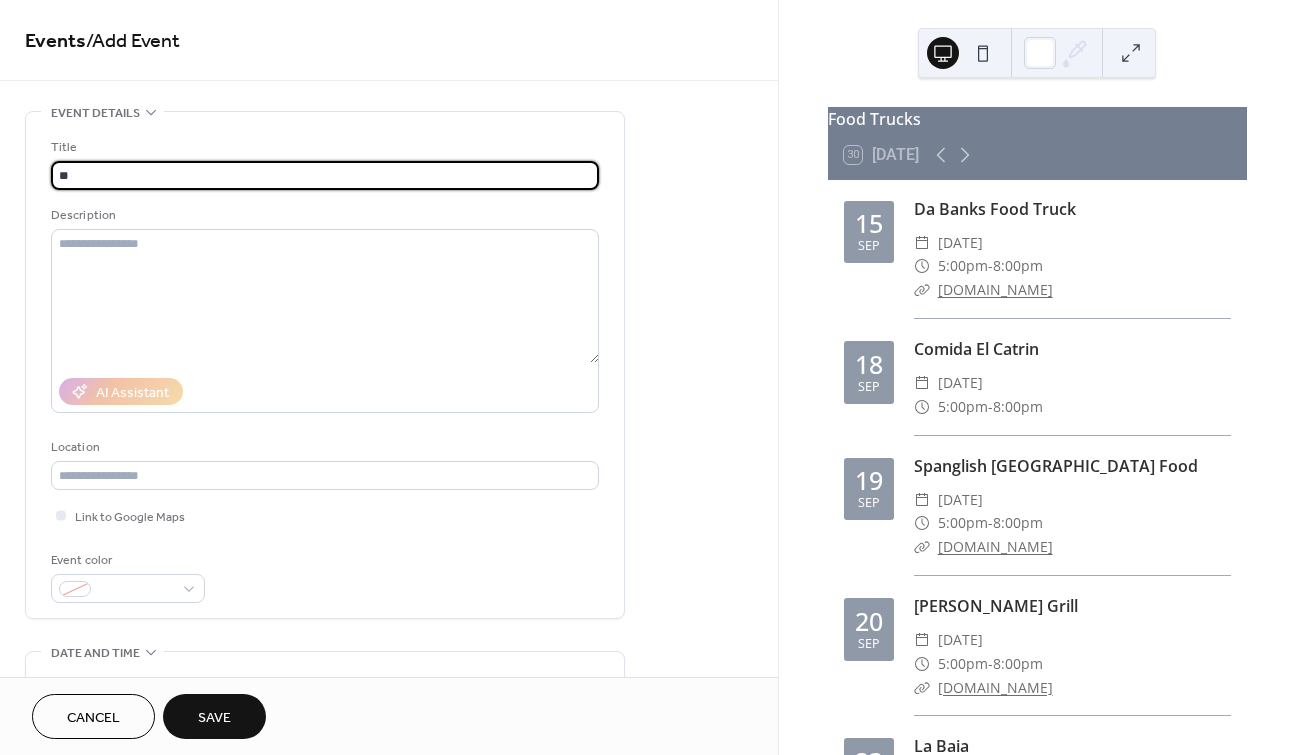 type on "**********" 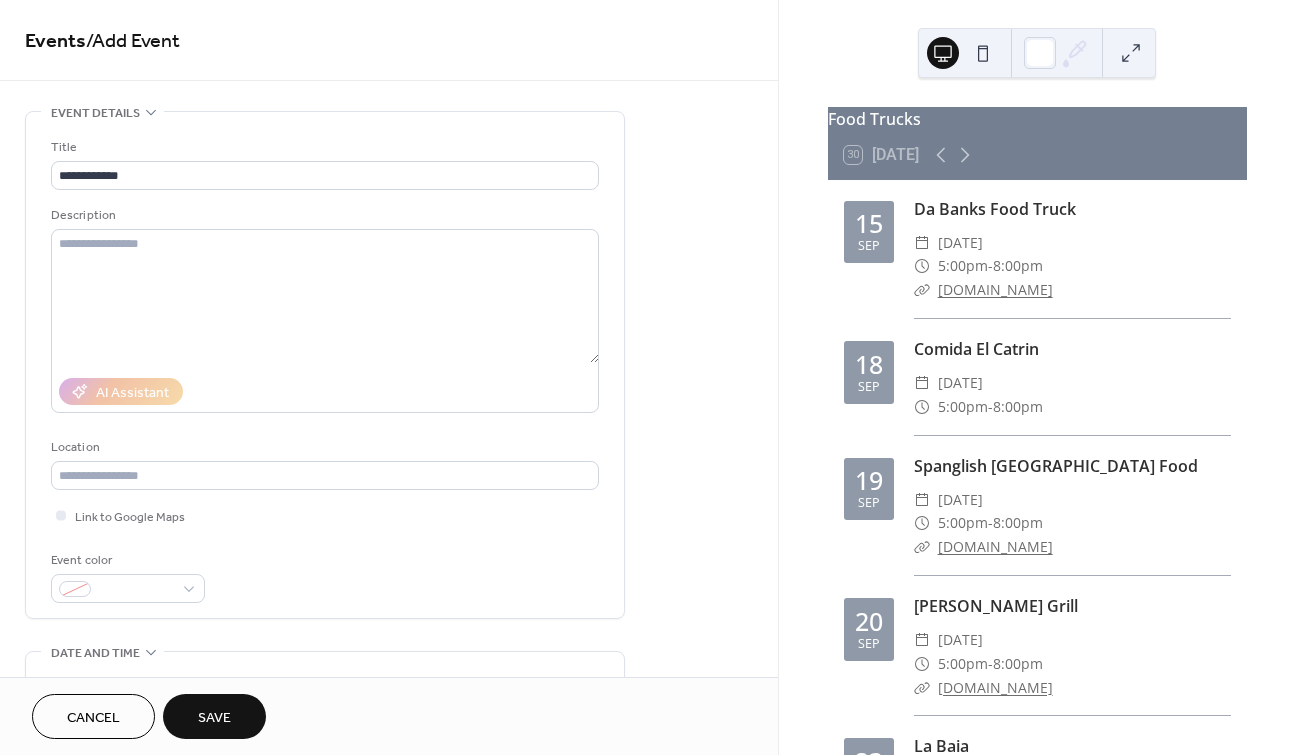 drag, startPoint x: 770, startPoint y: 264, endPoint x: 770, endPoint y: 345, distance: 81 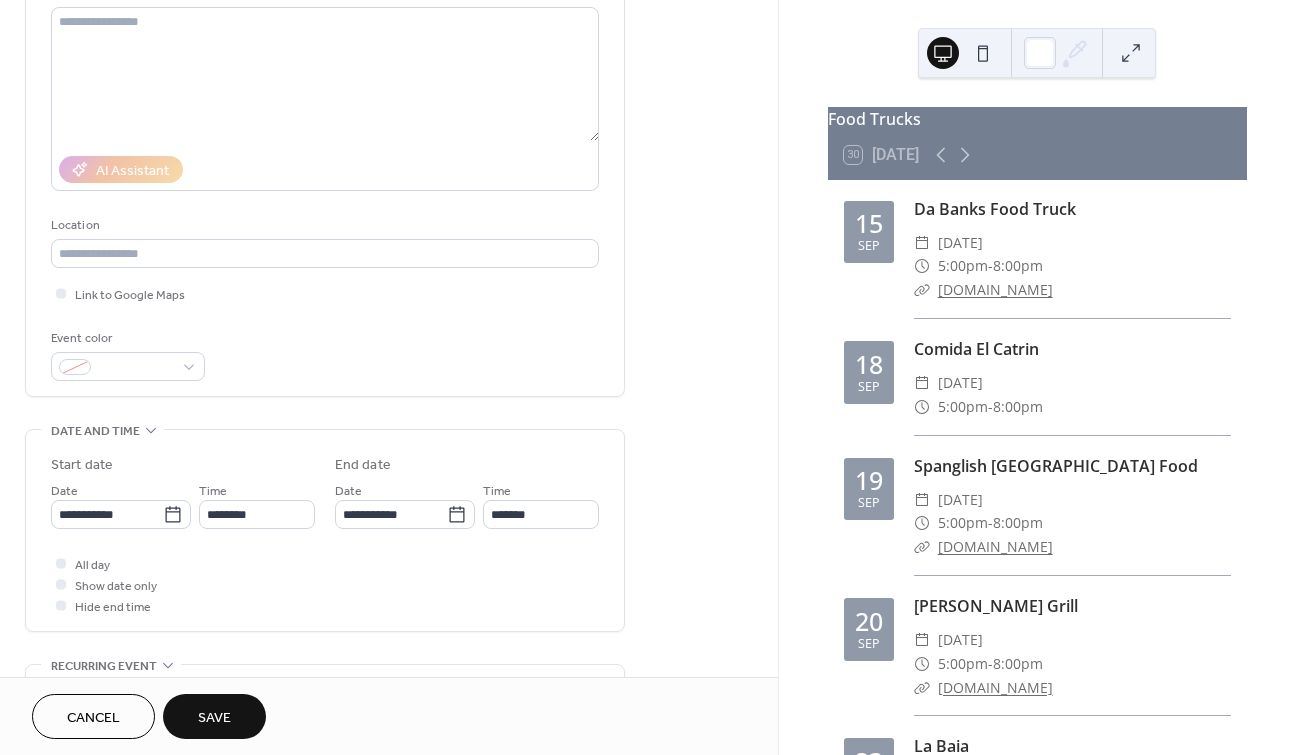 scroll, scrollTop: 333, scrollLeft: 0, axis: vertical 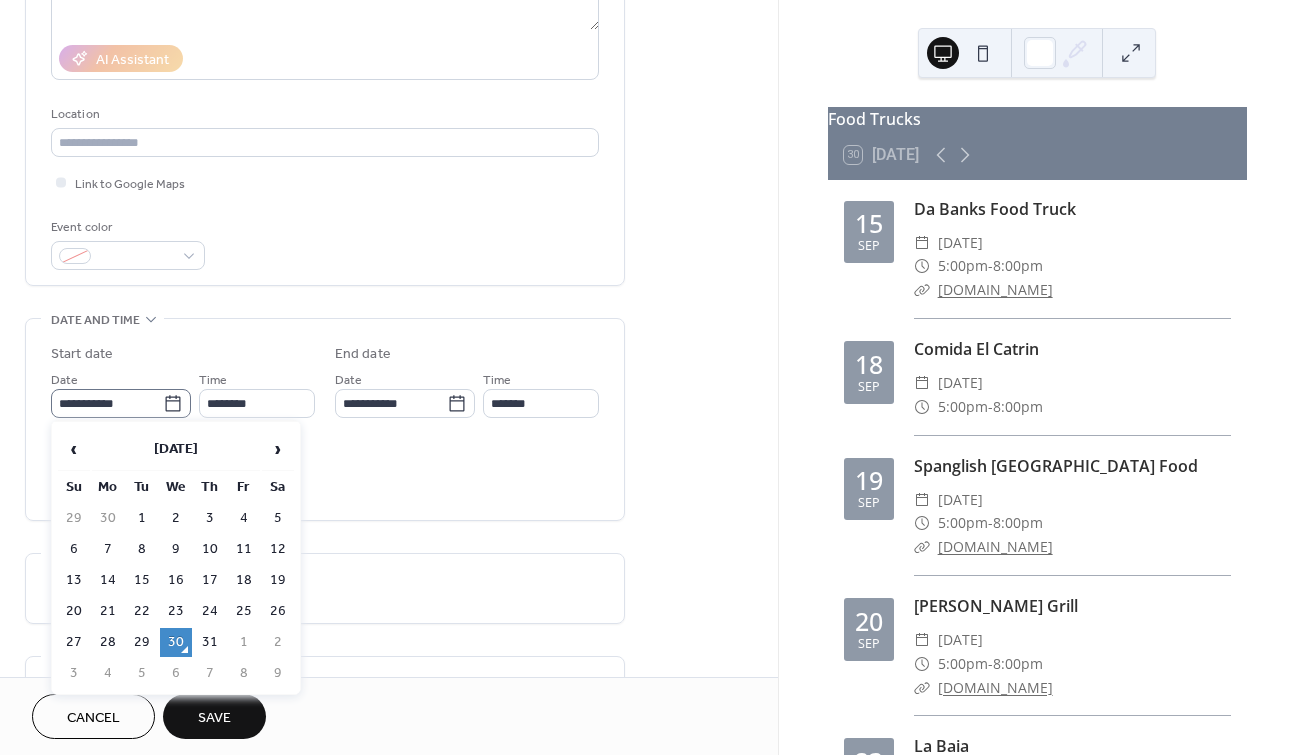 click 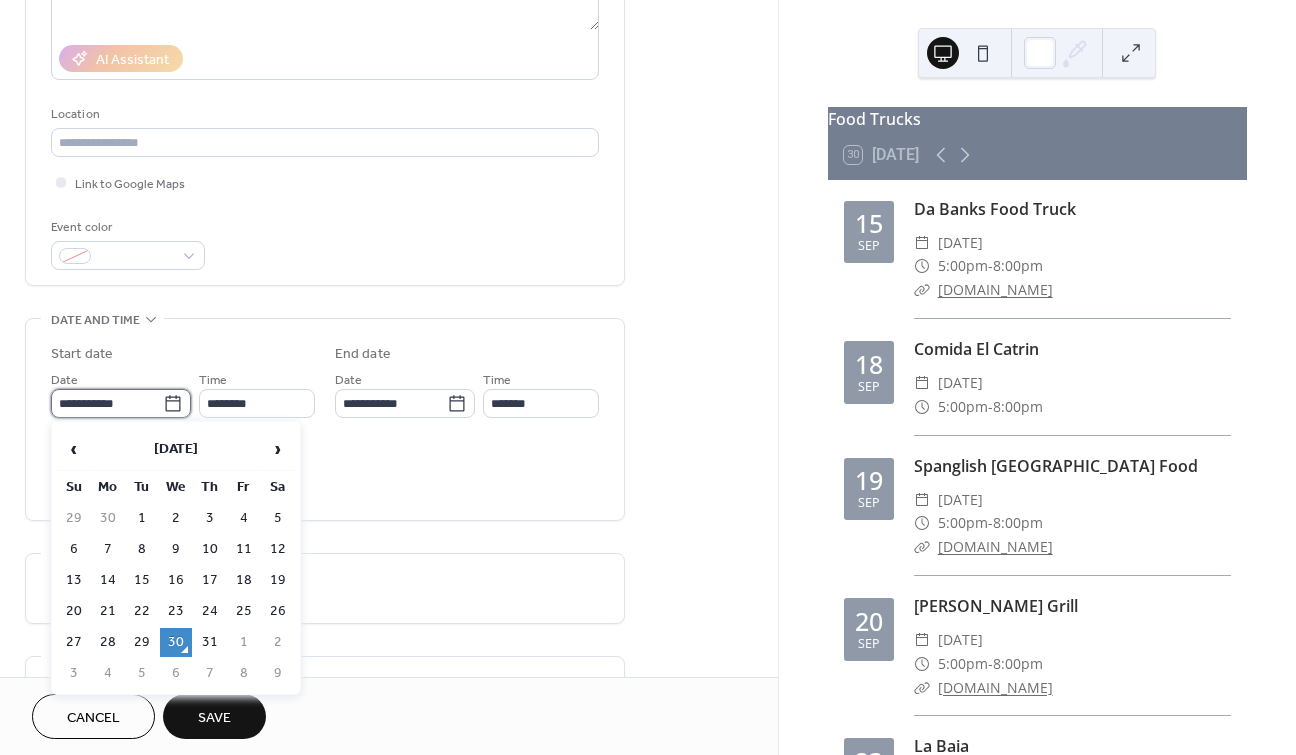 click on "**********" at bounding box center [107, 403] 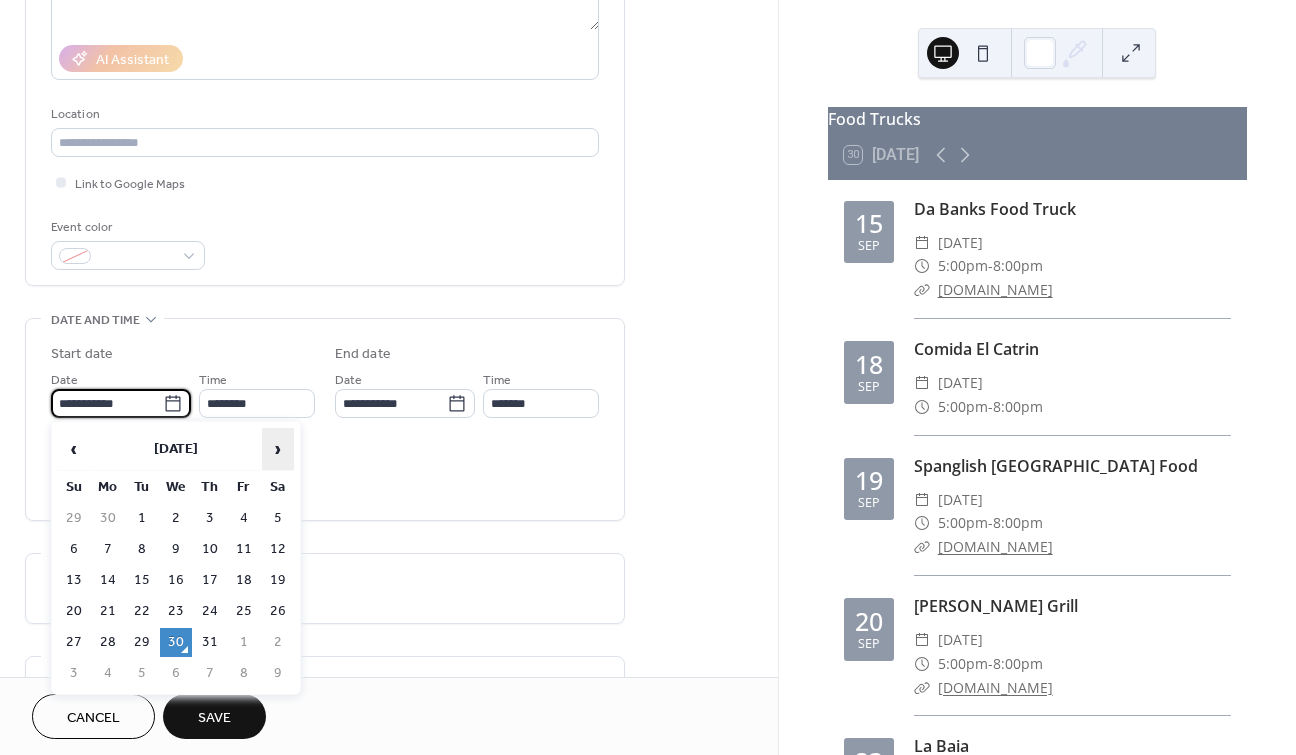 click on "›" at bounding box center [278, 449] 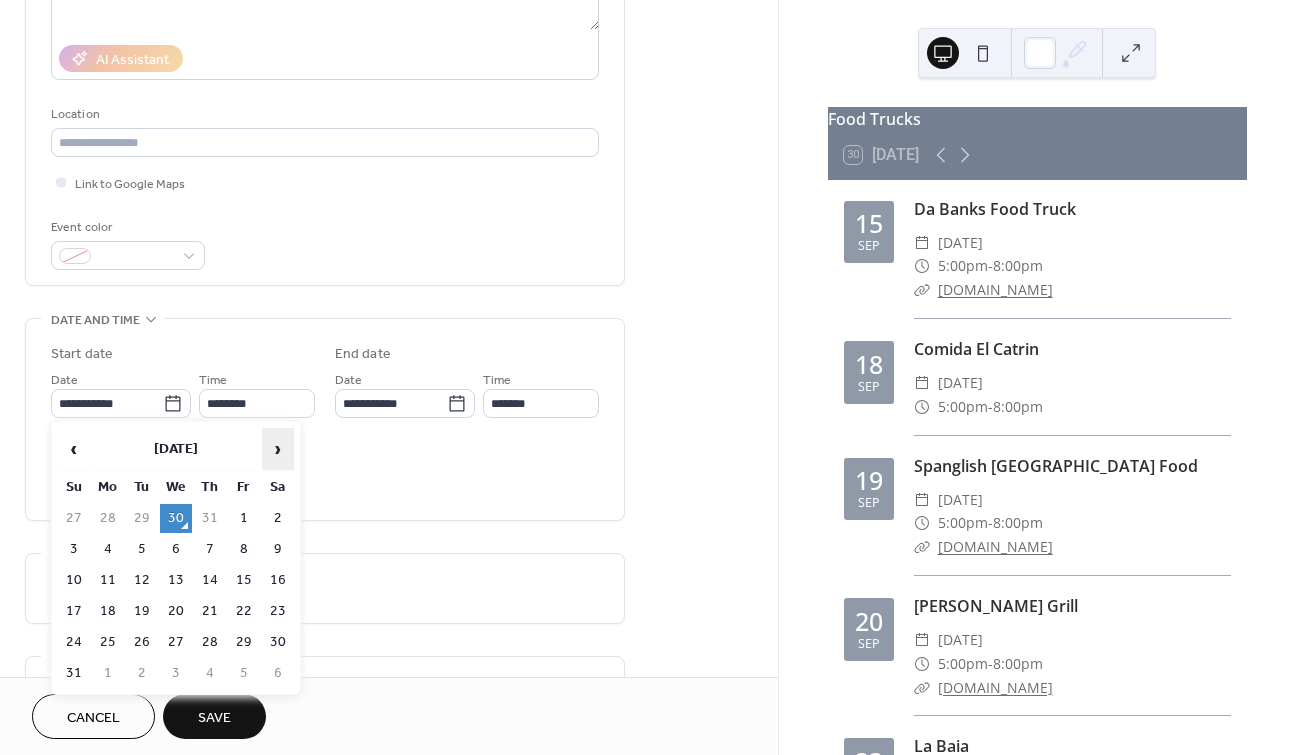 click on "›" at bounding box center (278, 449) 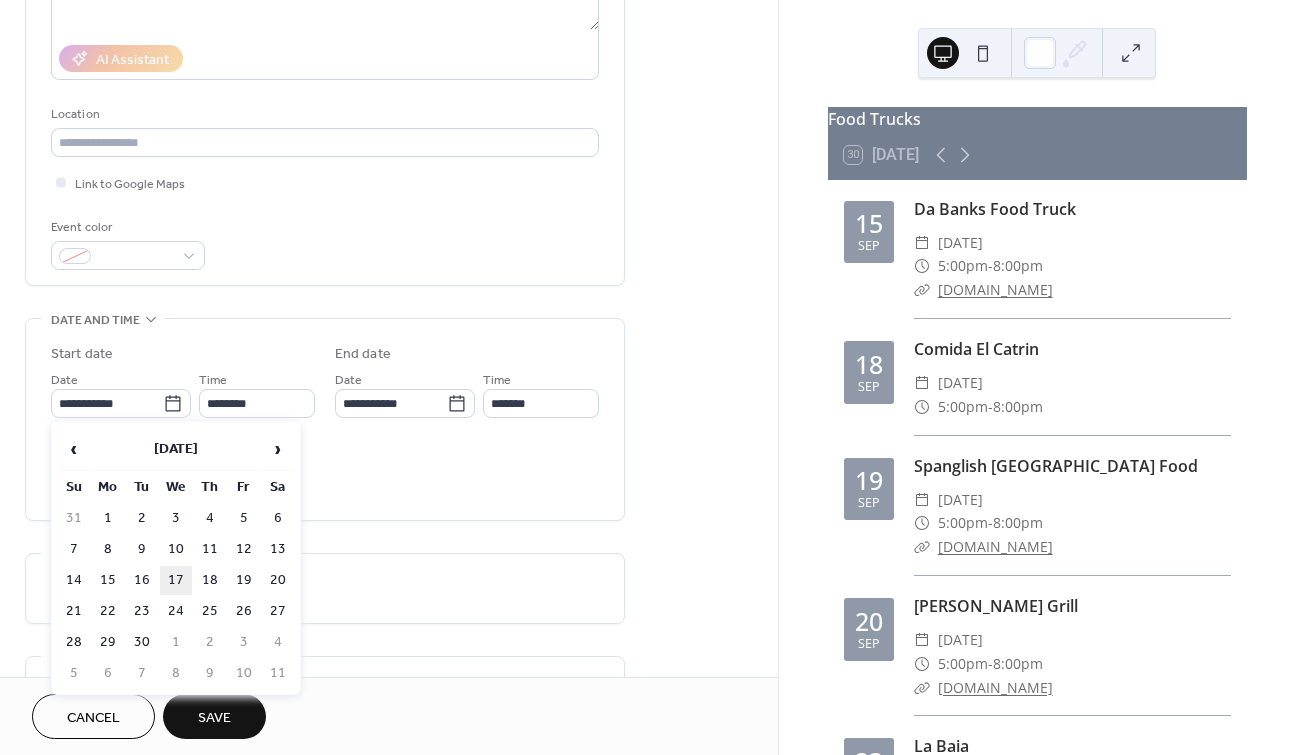click on "17" at bounding box center [176, 580] 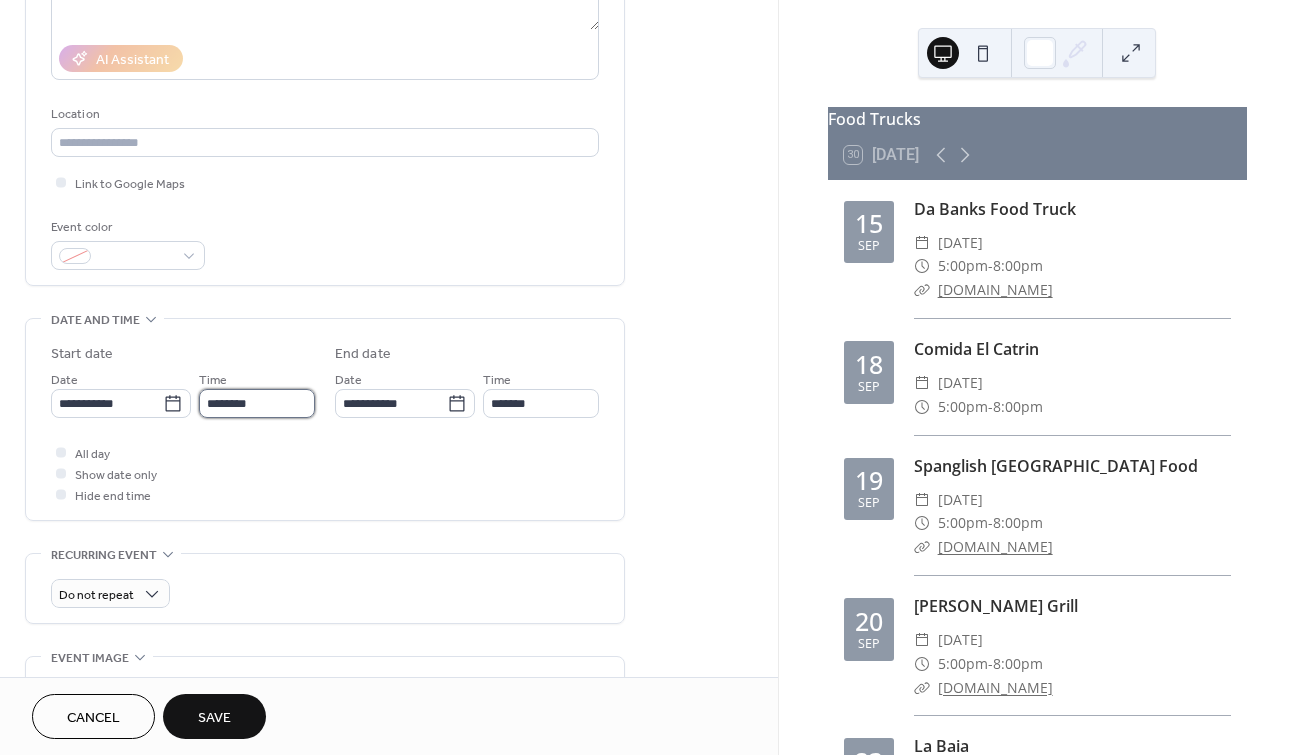 click on "********" at bounding box center [257, 403] 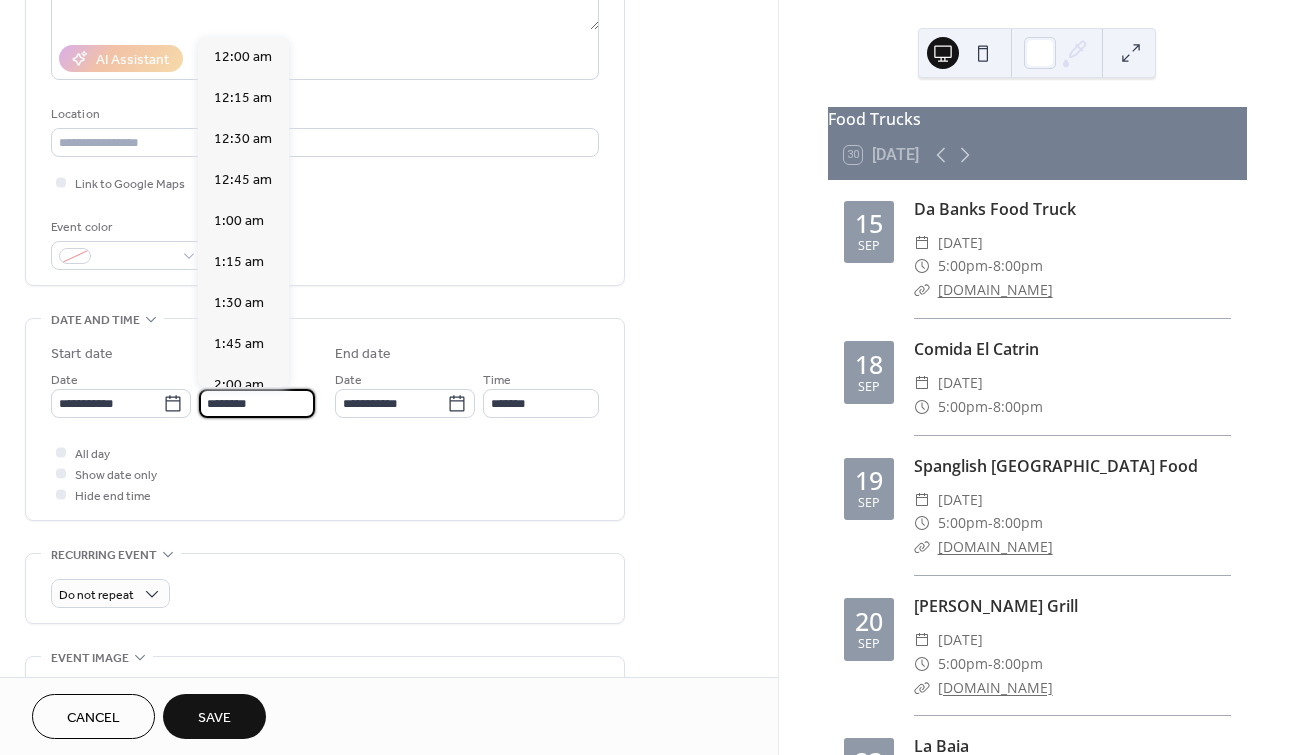 scroll, scrollTop: 1968, scrollLeft: 0, axis: vertical 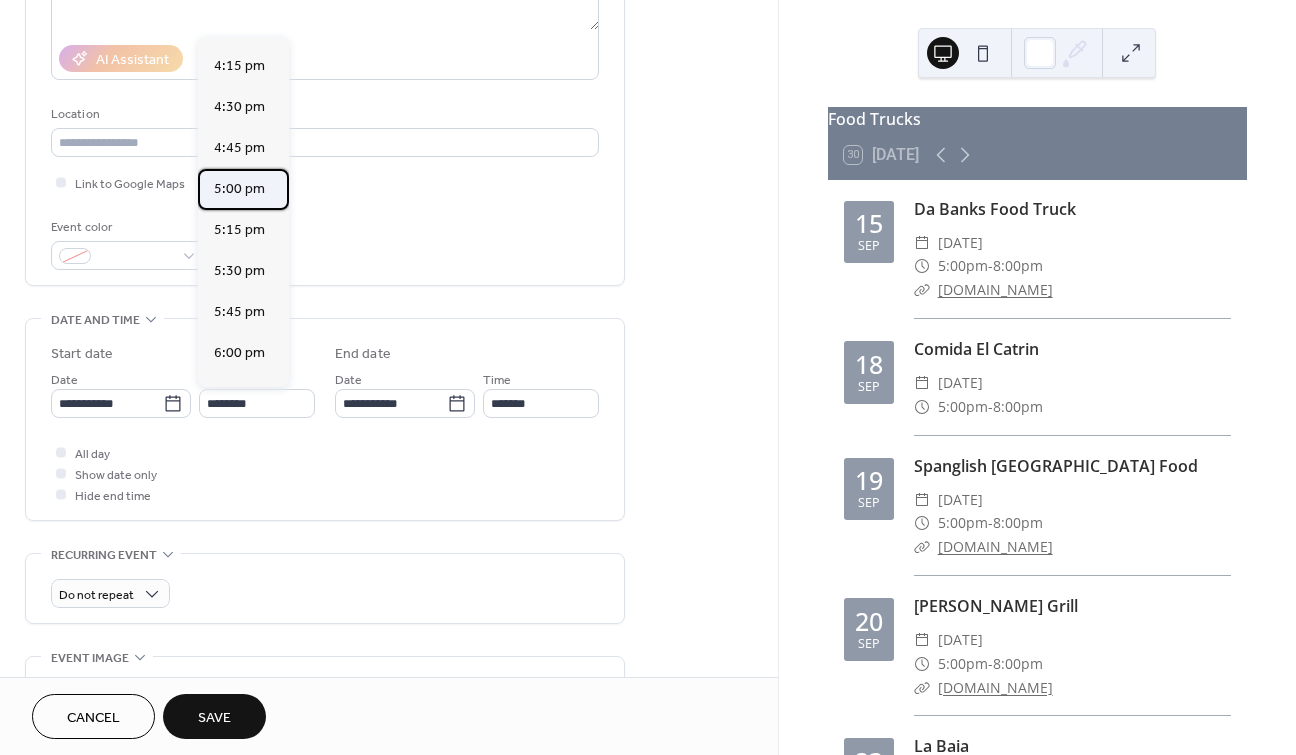 click on "5:00 pm" at bounding box center [239, 189] 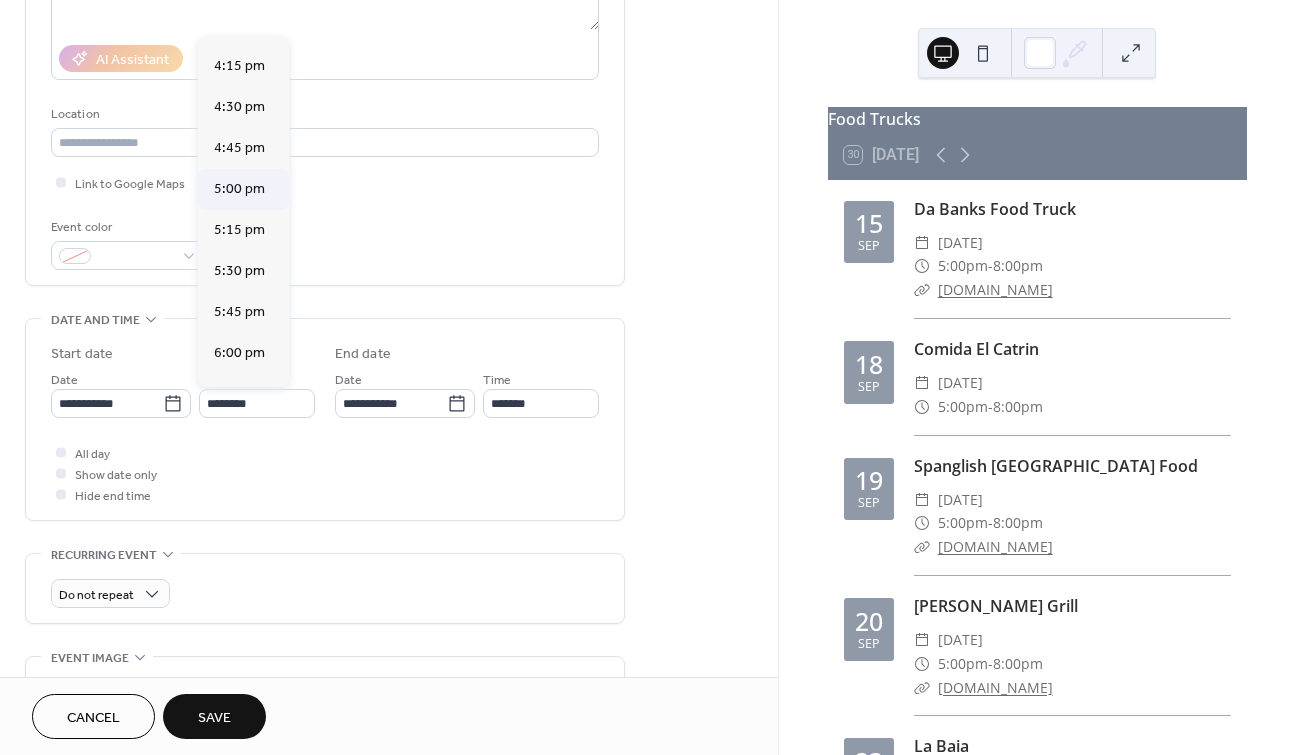 type on "*******" 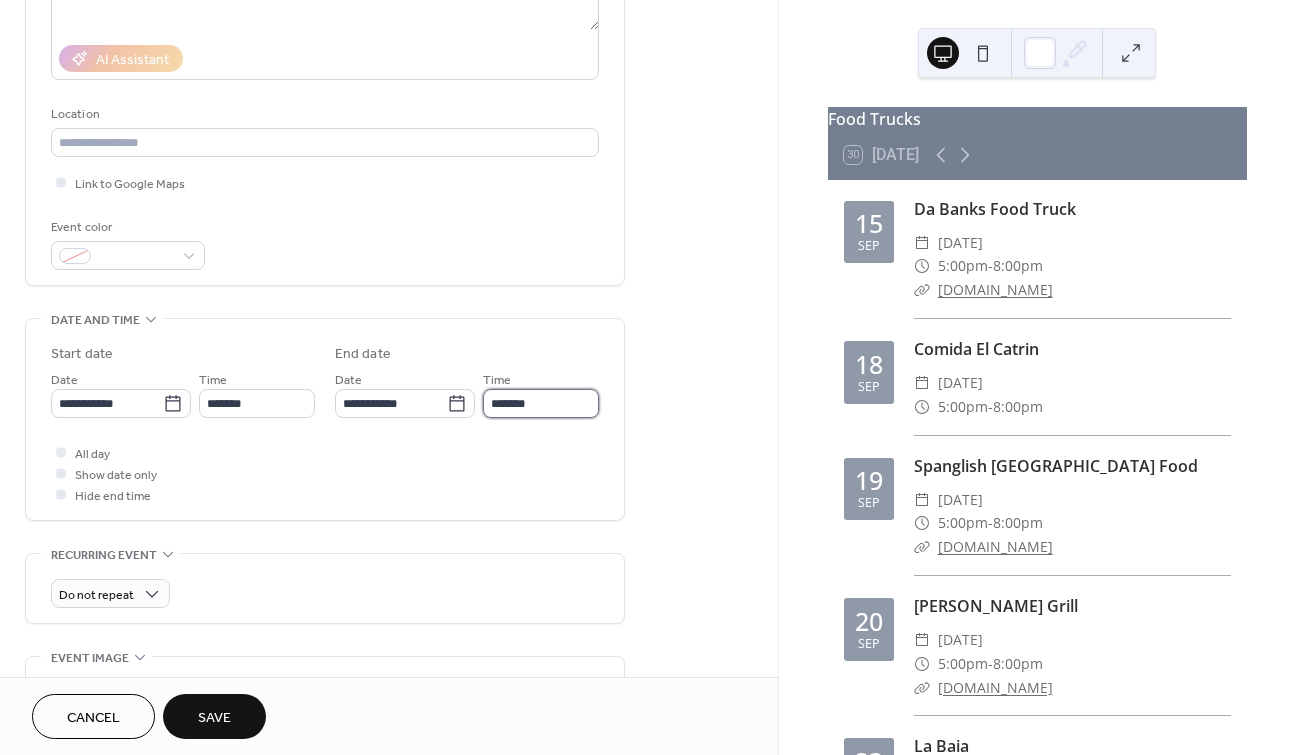 click on "*******" at bounding box center [541, 403] 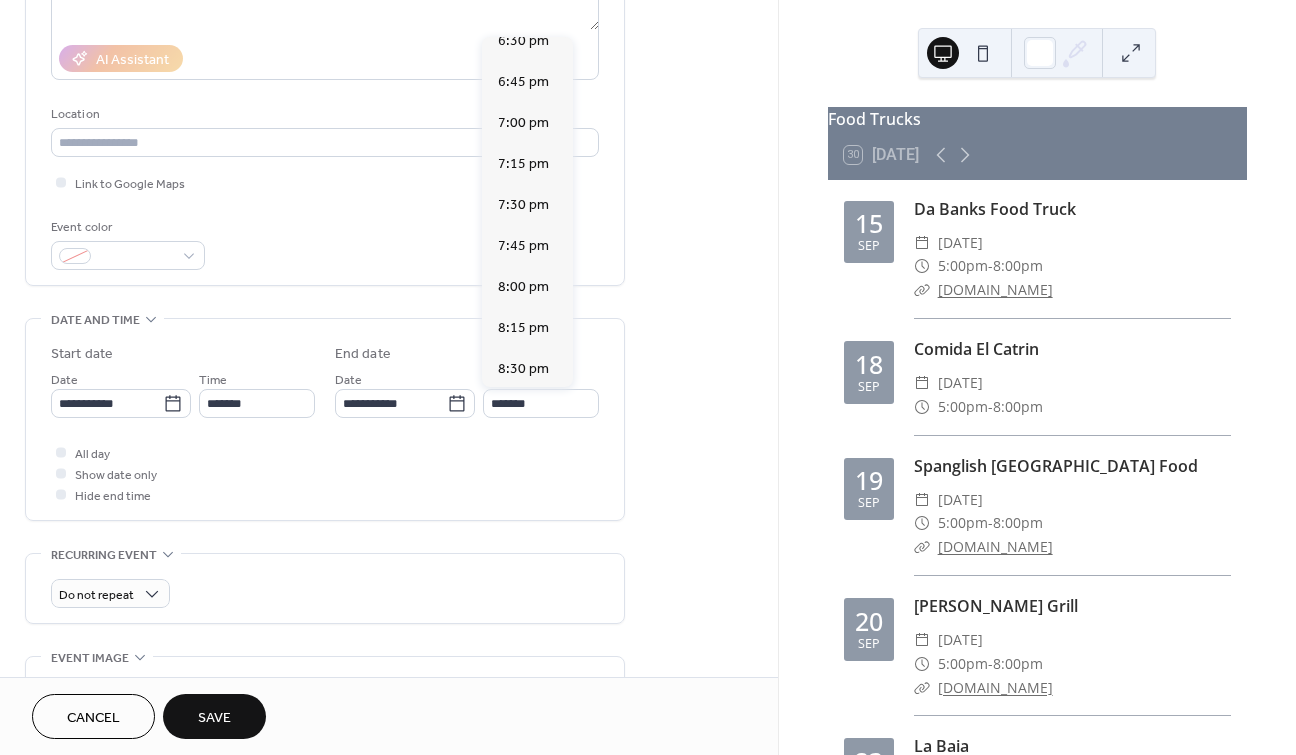 scroll, scrollTop: 225, scrollLeft: 0, axis: vertical 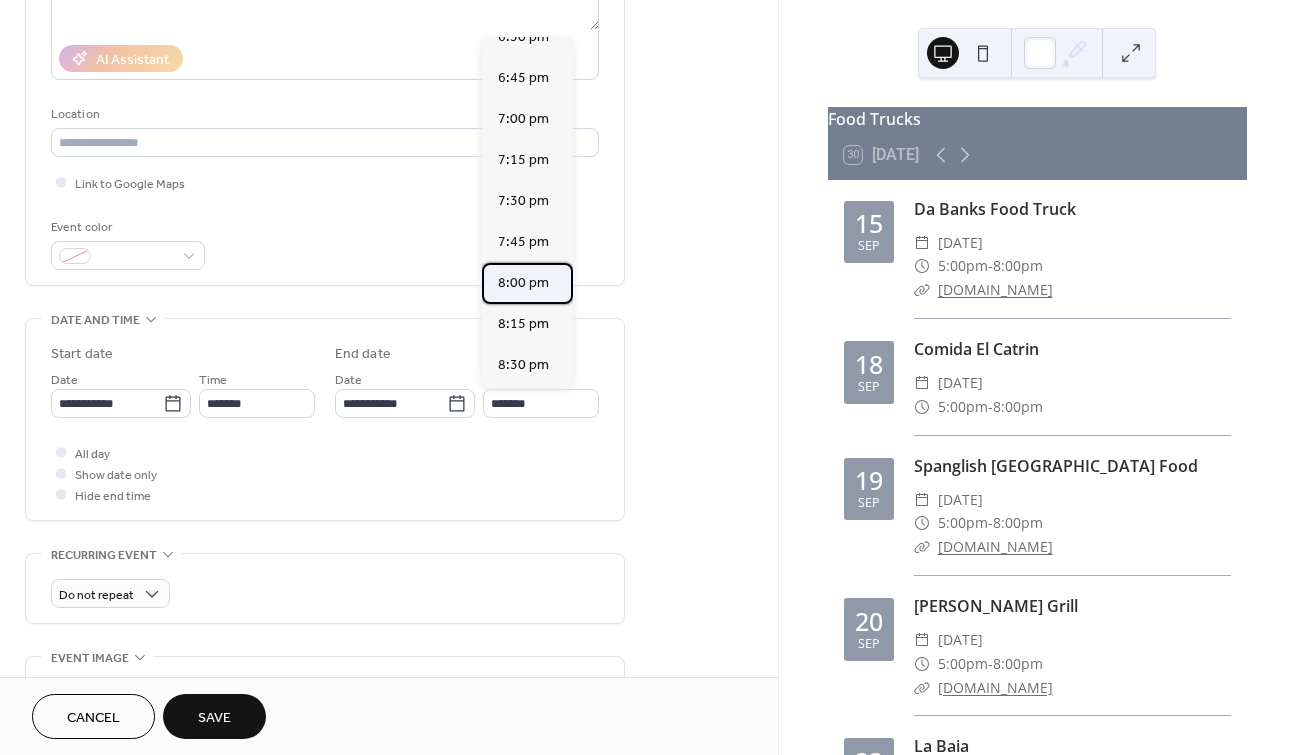 click on "8:00 pm" at bounding box center (523, 283) 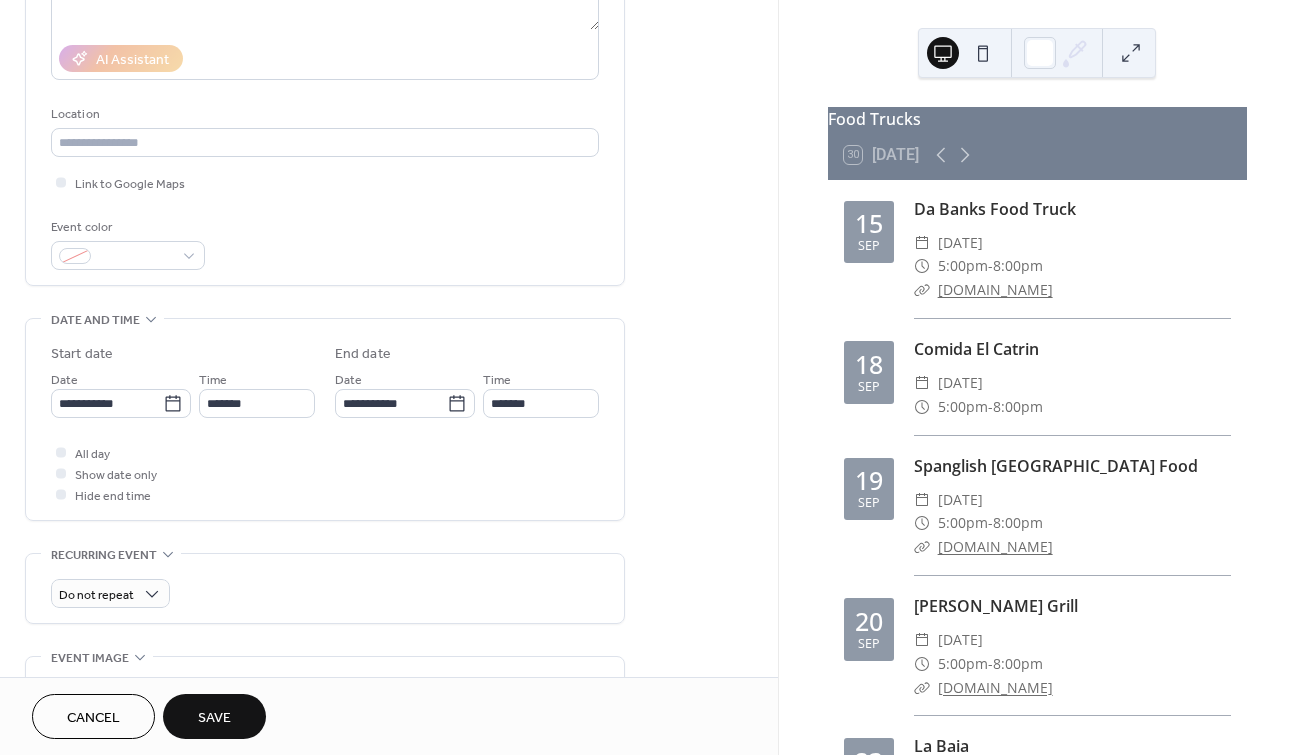type on "*******" 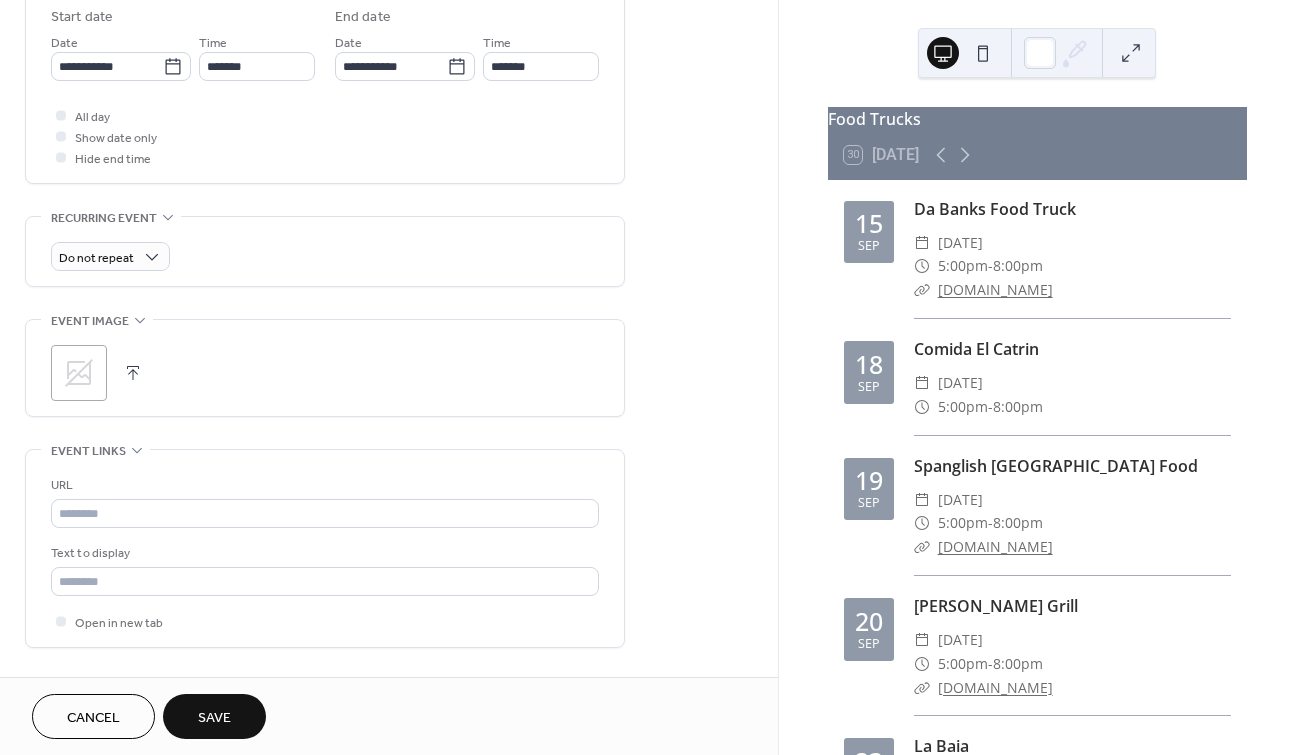 scroll, scrollTop: 684, scrollLeft: 0, axis: vertical 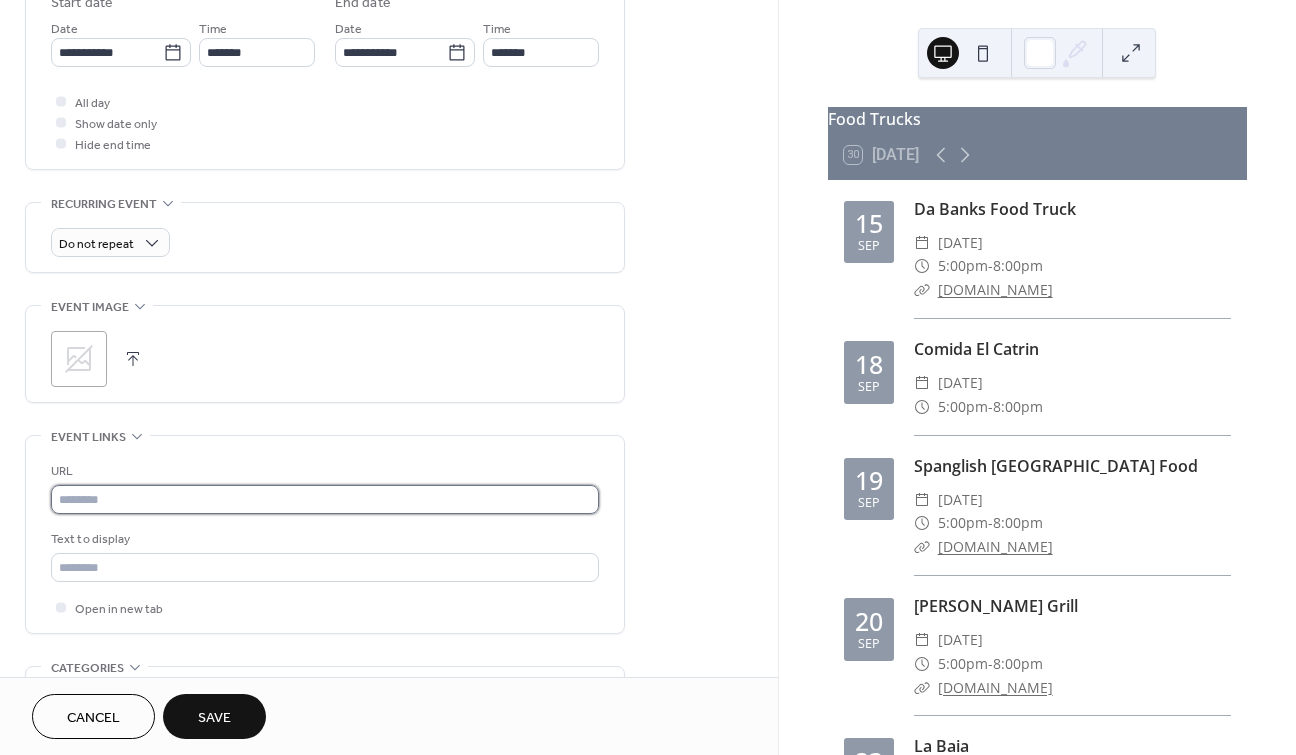 click at bounding box center [325, 499] 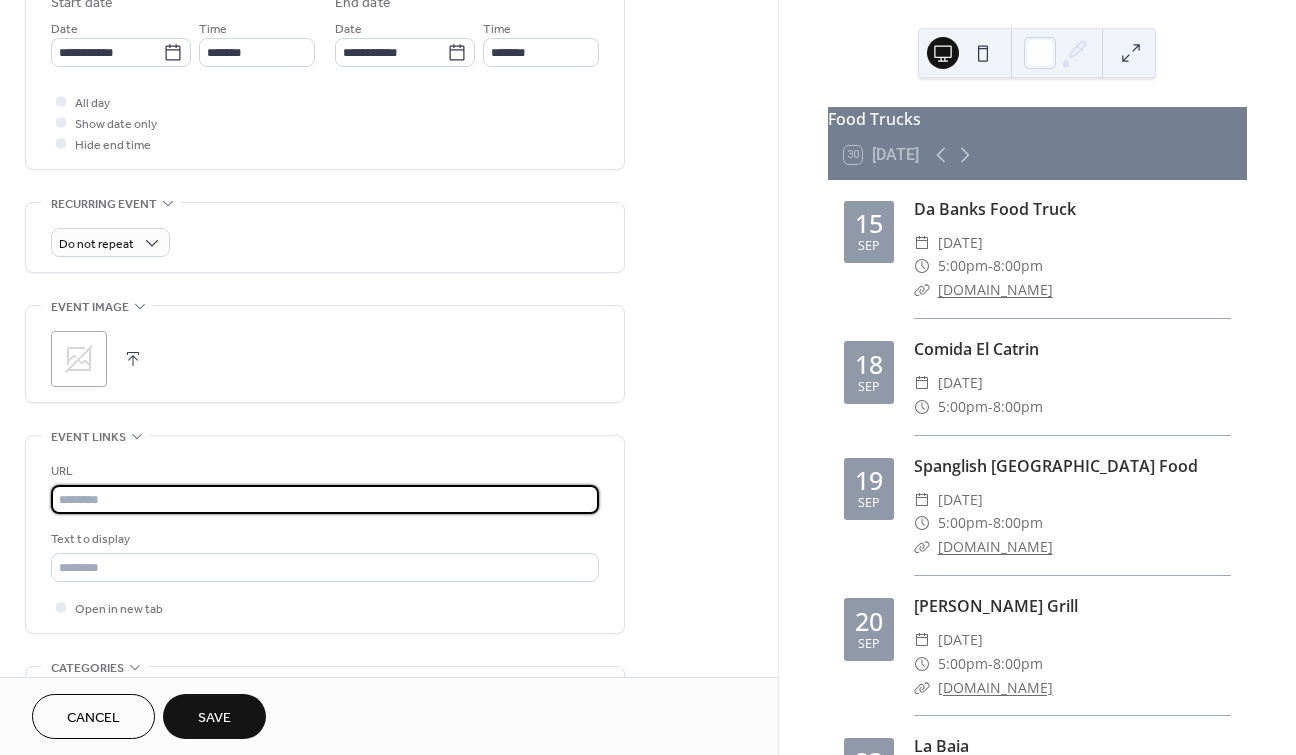 paste on "**********" 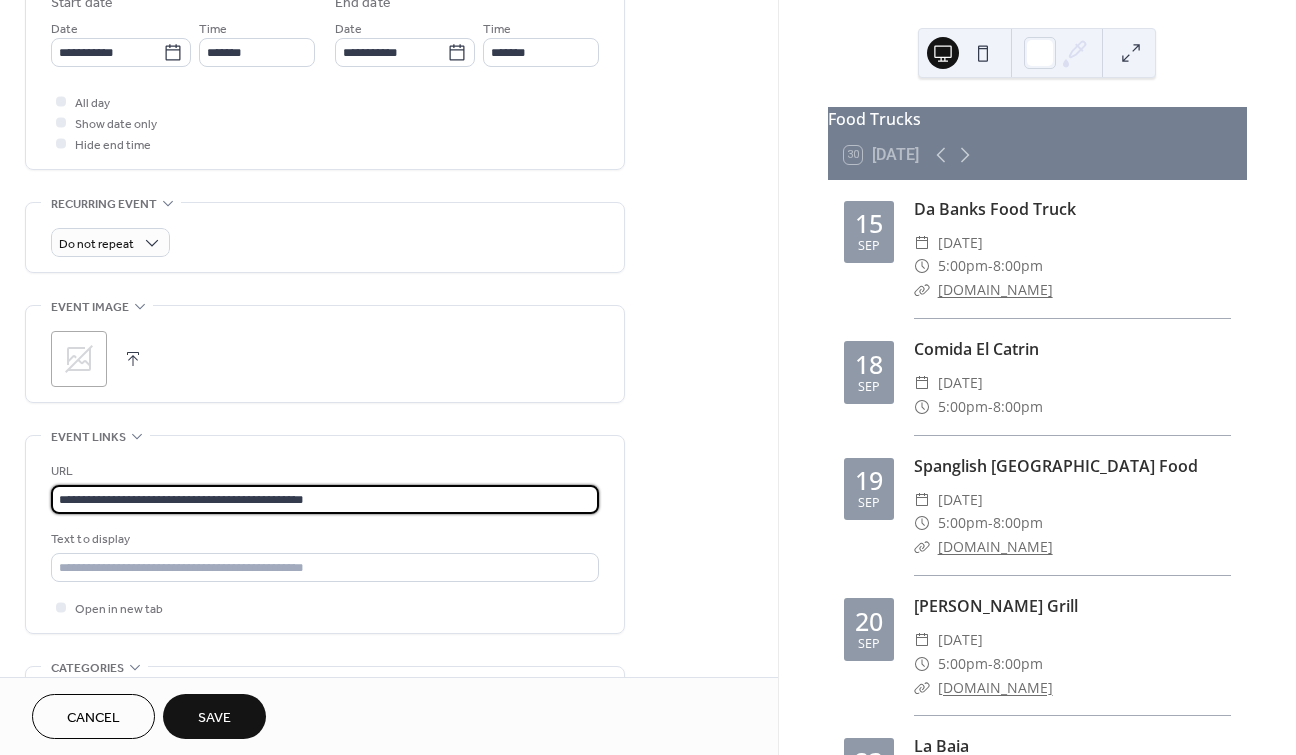 type on "**********" 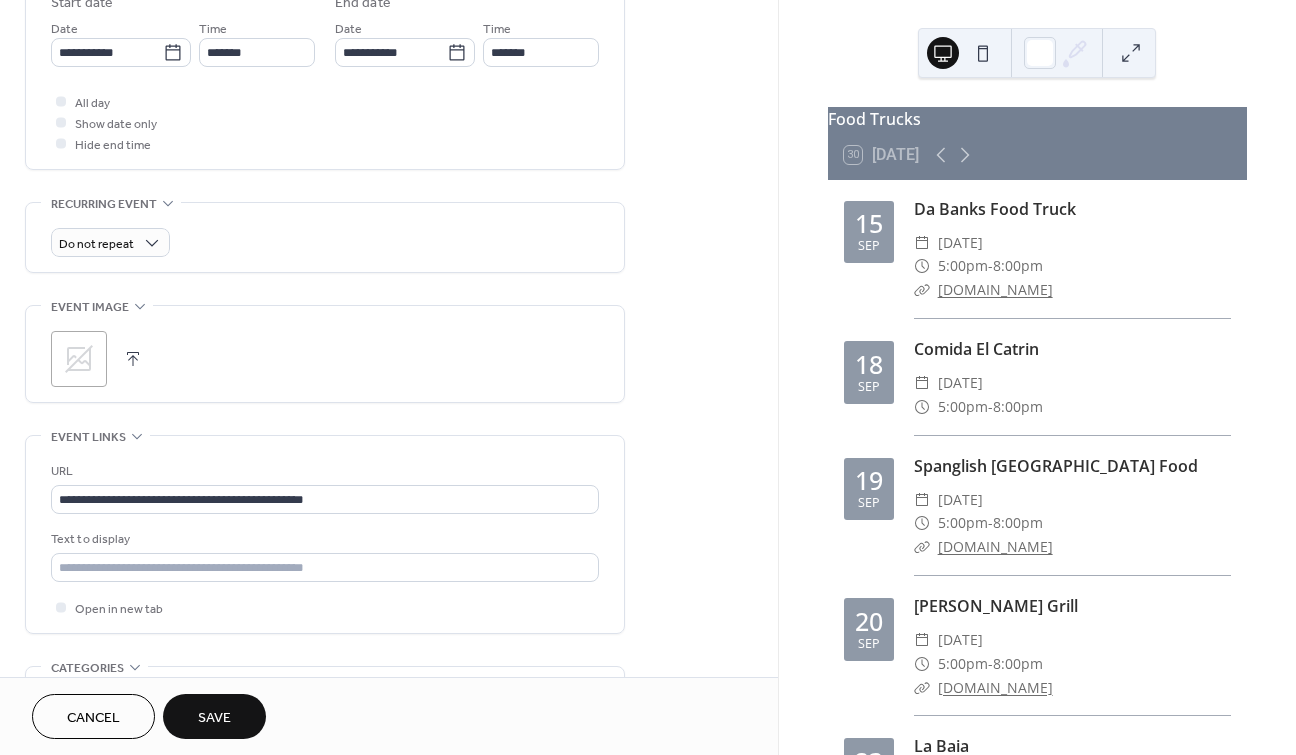click on "Save" at bounding box center (214, 718) 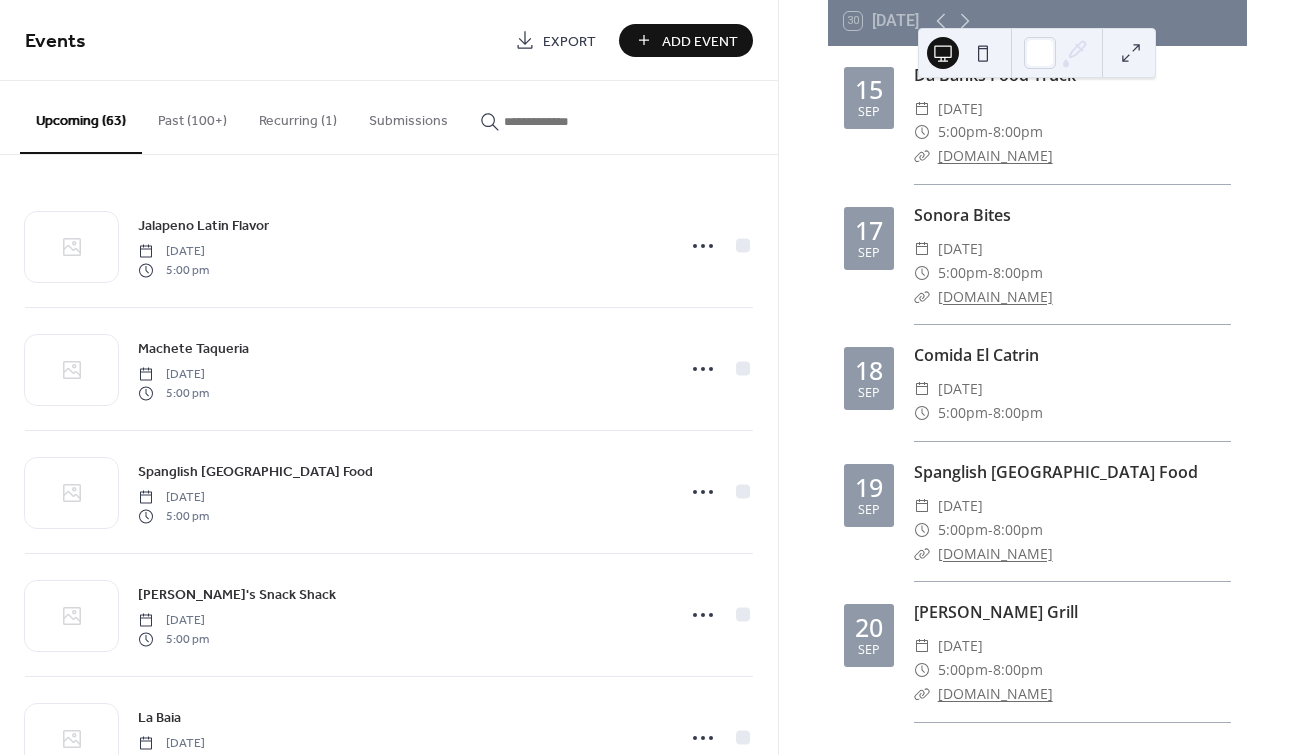 scroll, scrollTop: 138, scrollLeft: 0, axis: vertical 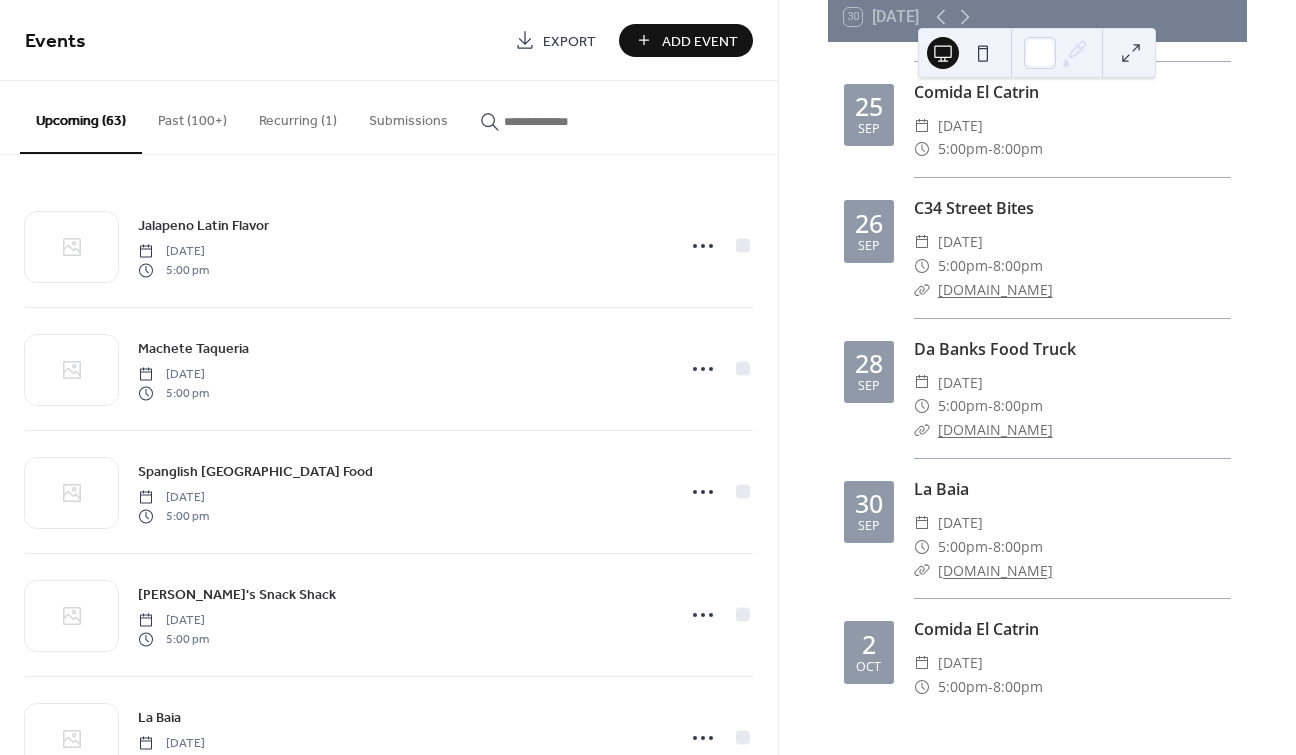 click on "Add Event" at bounding box center (700, 41) 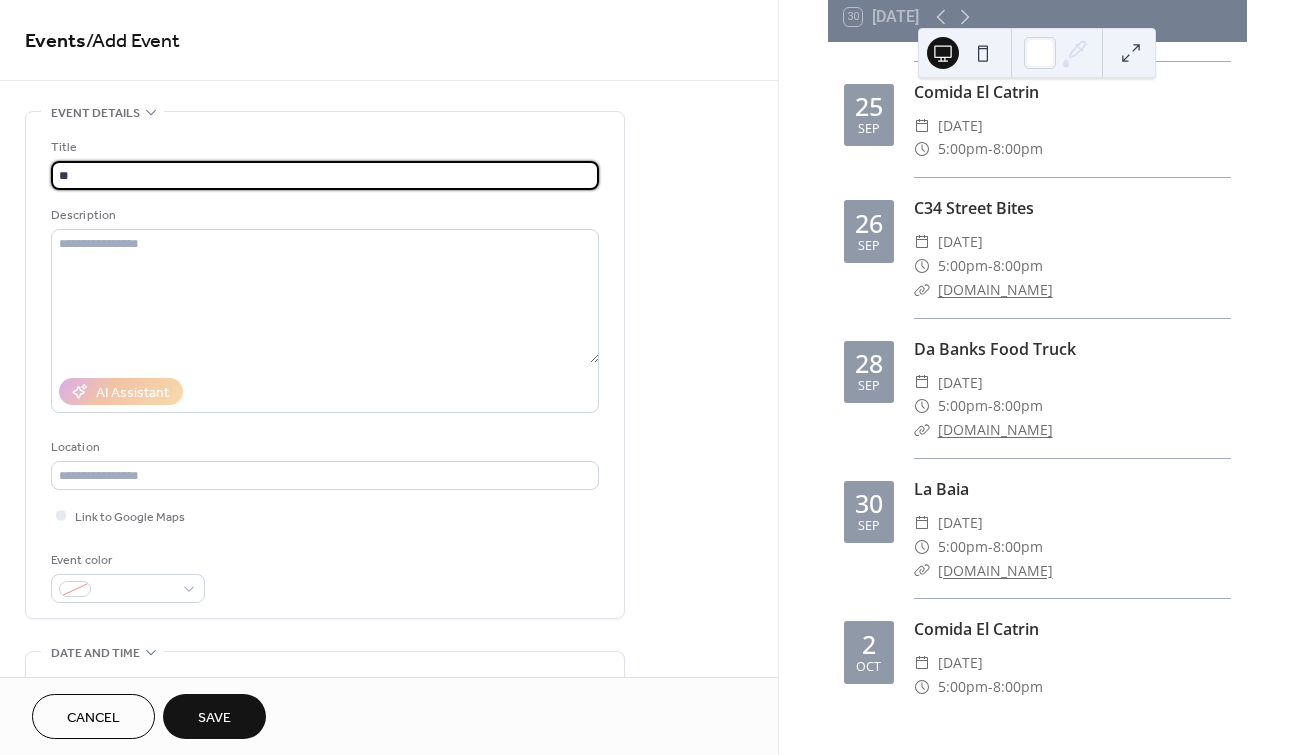 type on "**********" 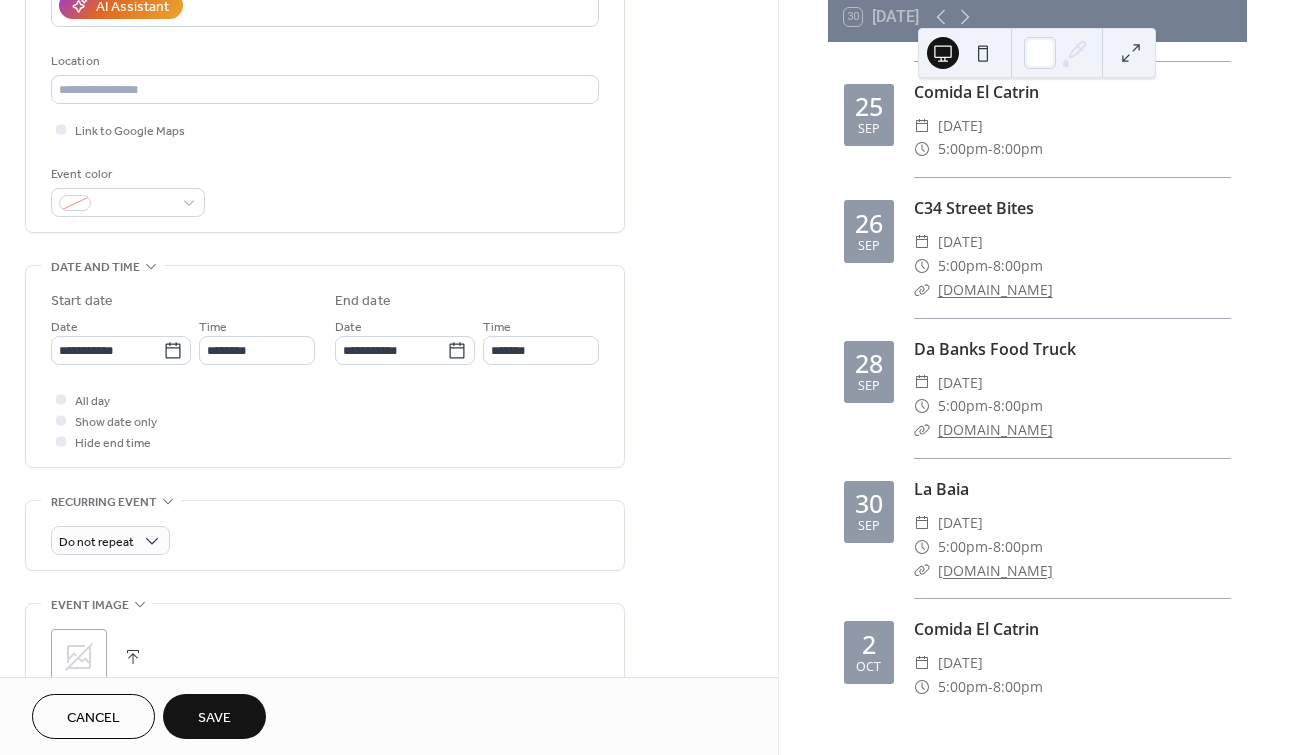 scroll, scrollTop: 412, scrollLeft: 0, axis: vertical 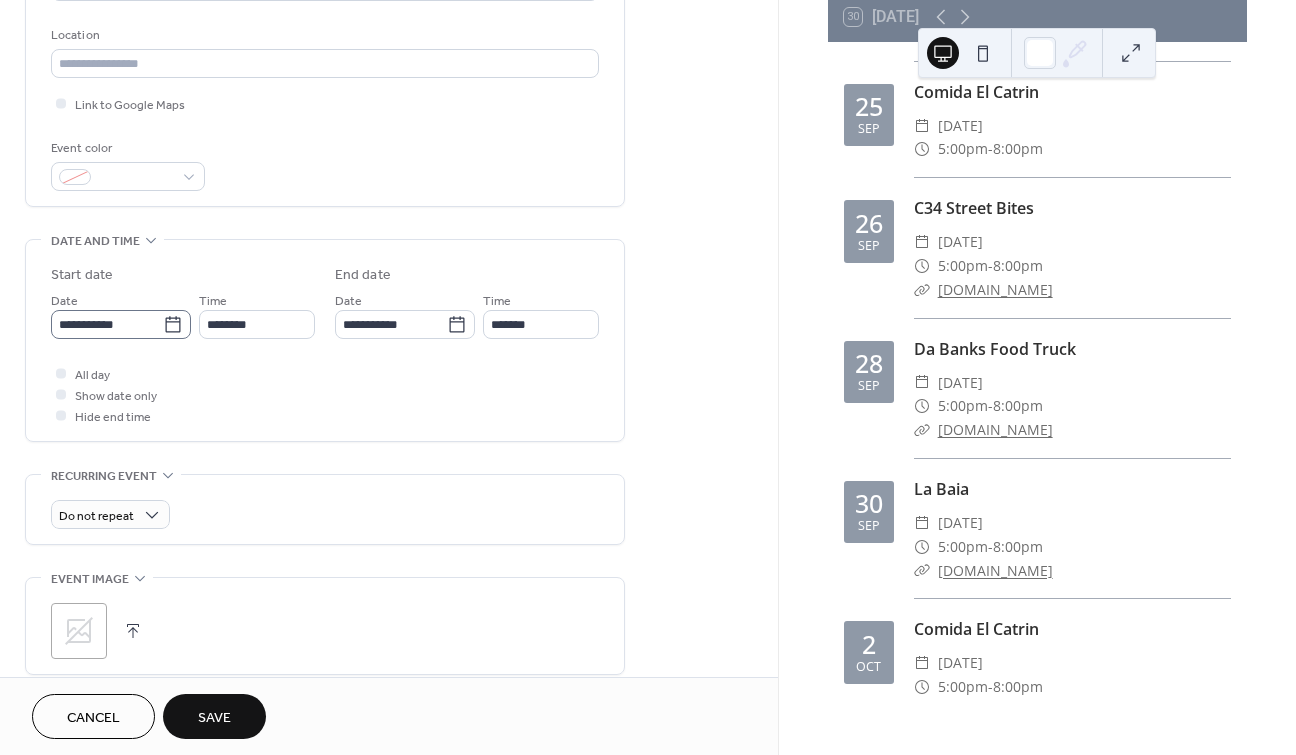 click 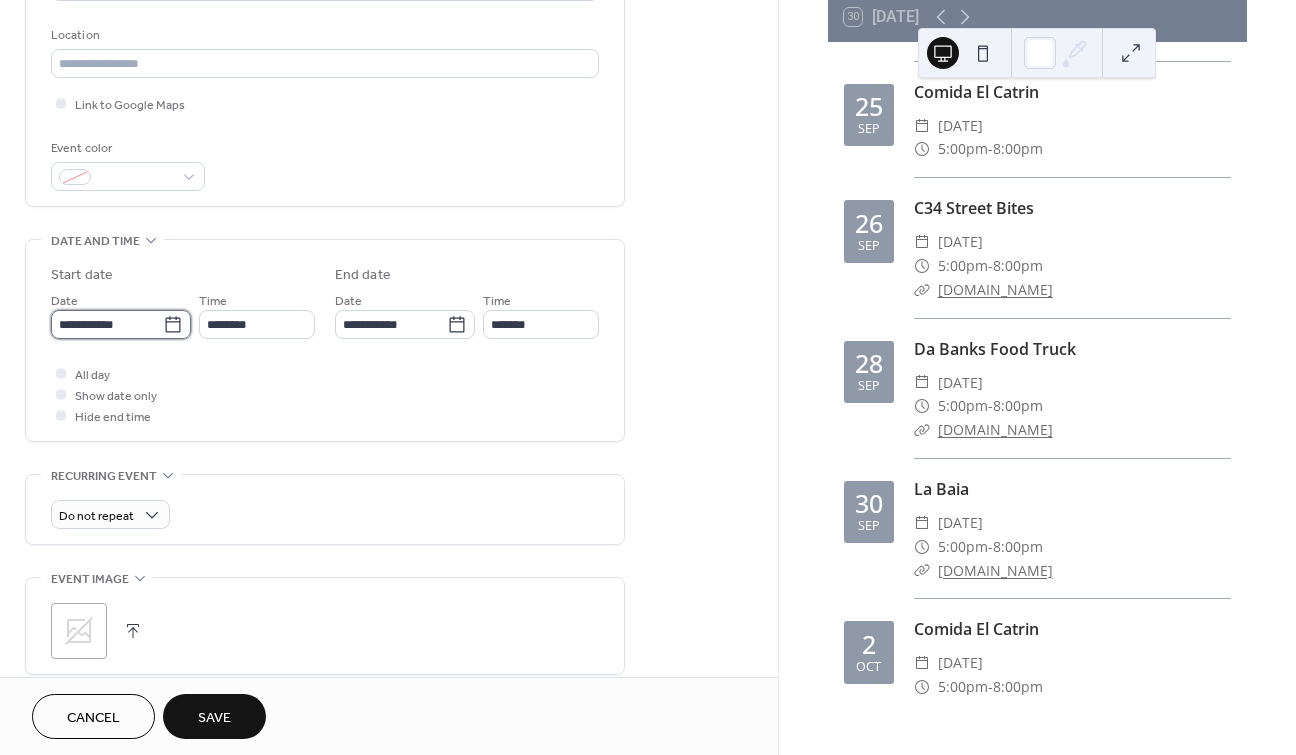 click on "**********" at bounding box center (107, 324) 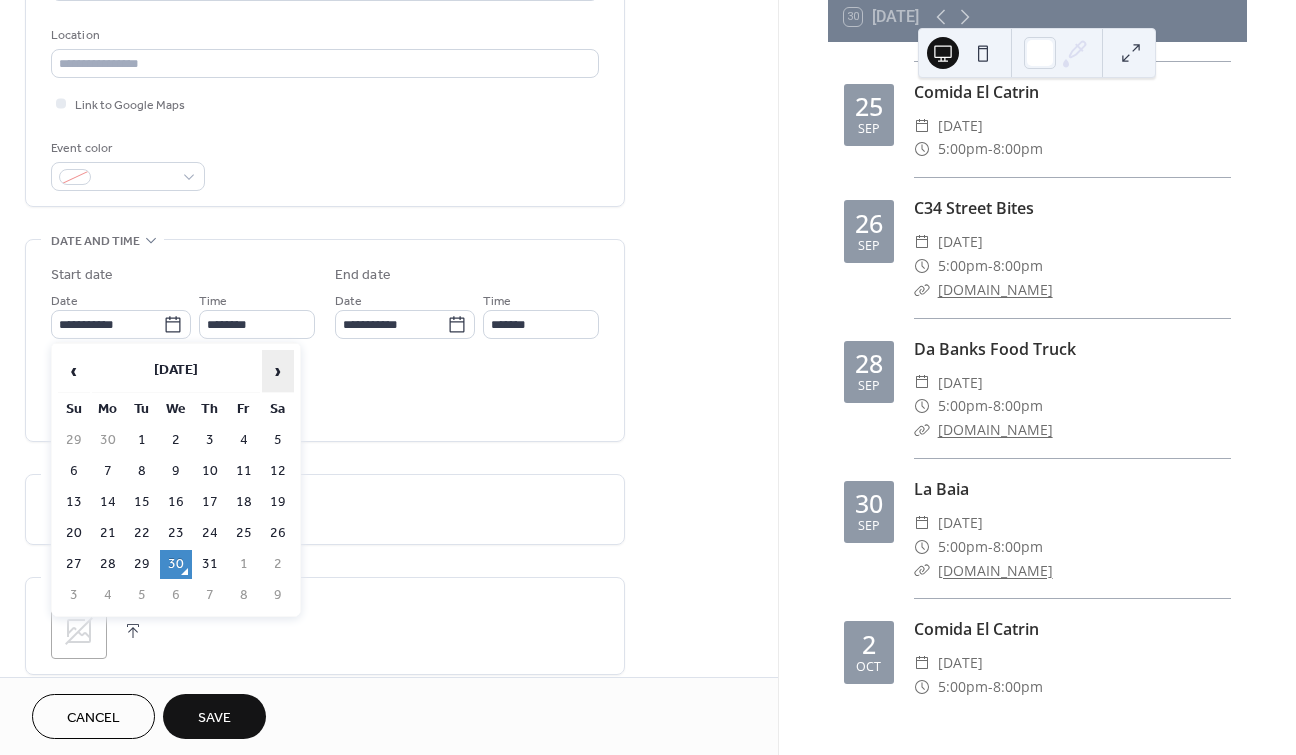 click on "›" at bounding box center (278, 371) 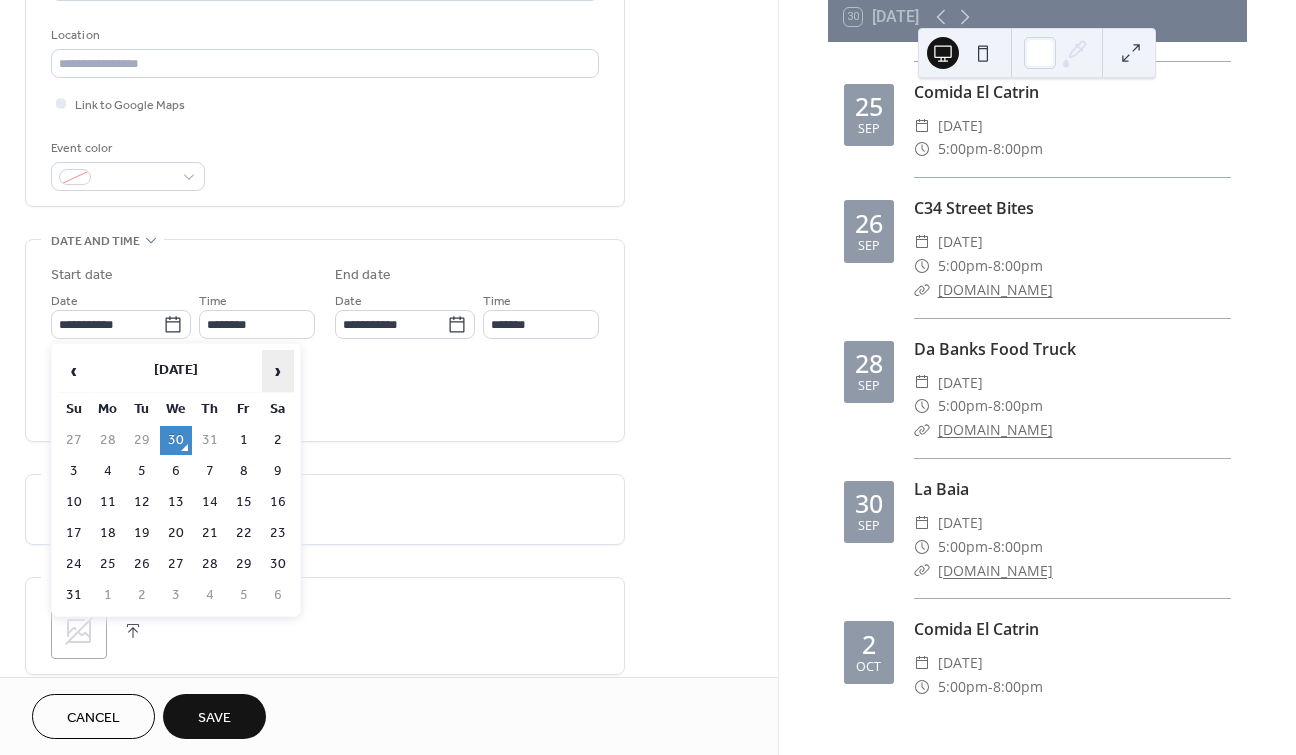 click on "›" at bounding box center (278, 371) 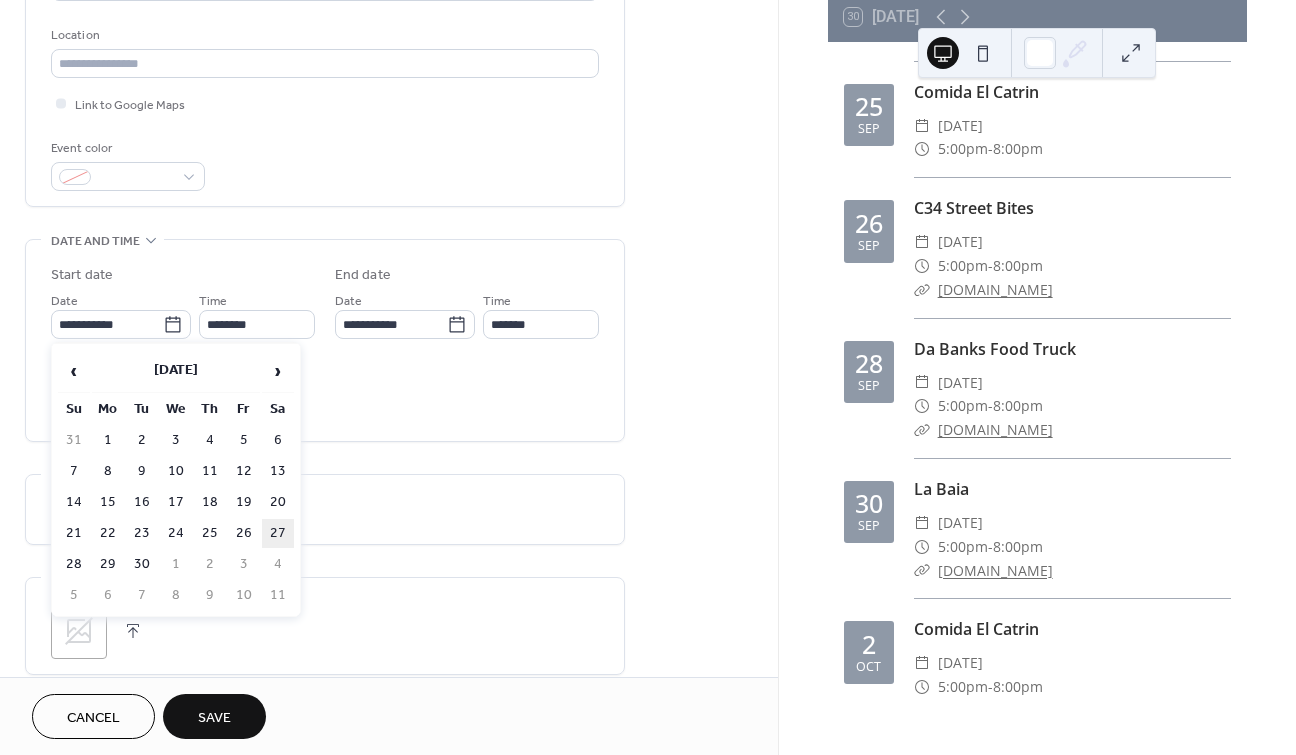 click on "27" at bounding box center (278, 533) 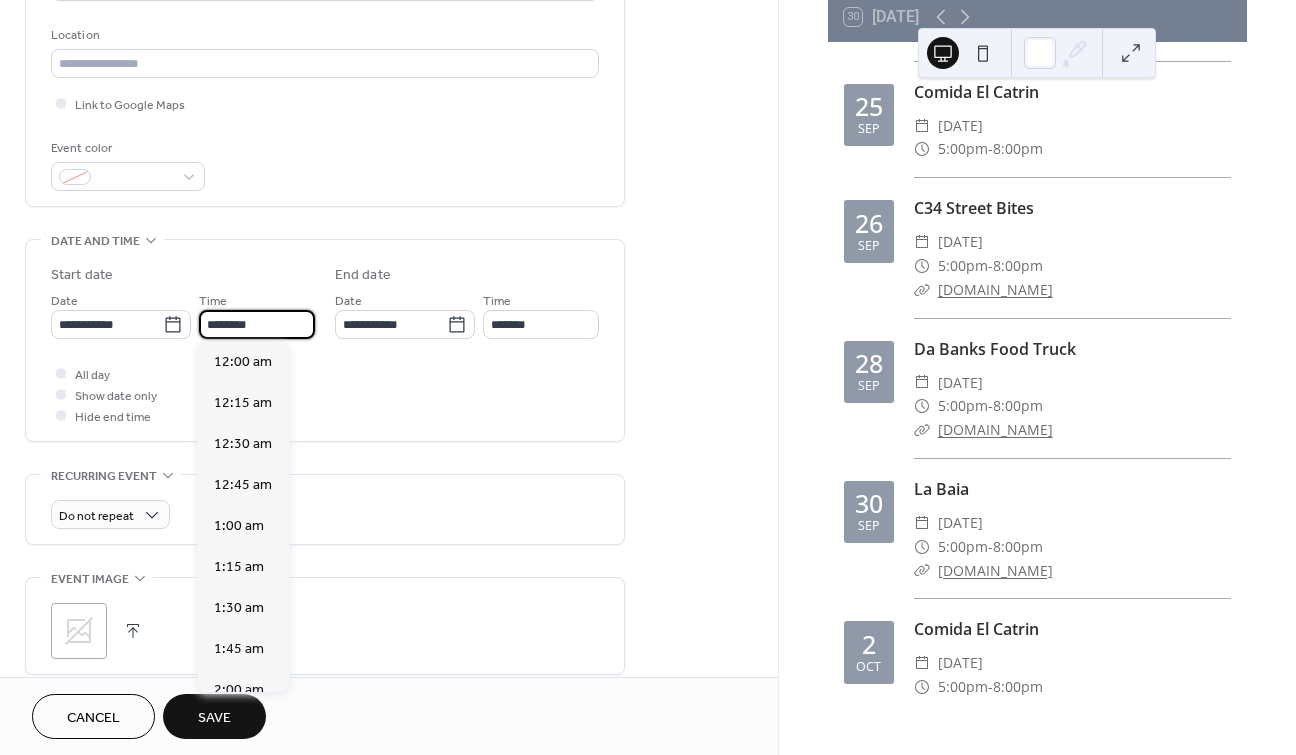 click on "********" at bounding box center (257, 324) 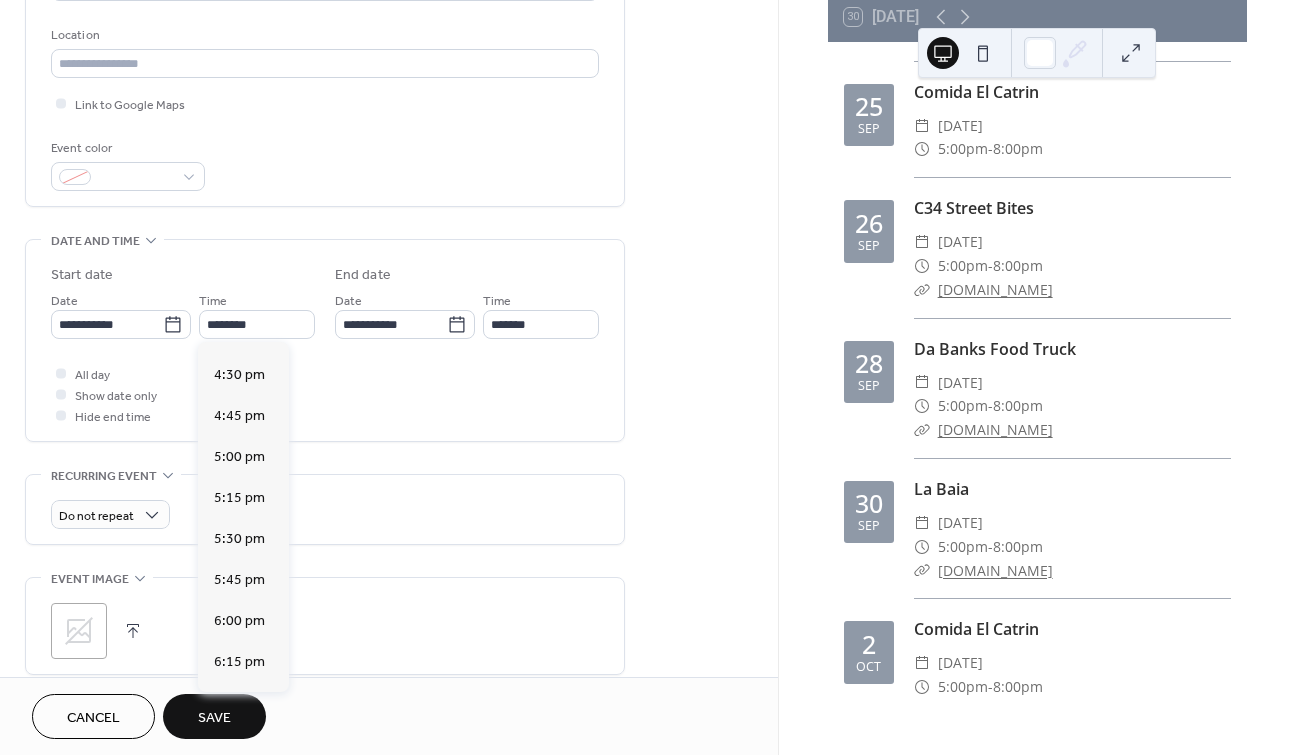 scroll, scrollTop: 2678, scrollLeft: 0, axis: vertical 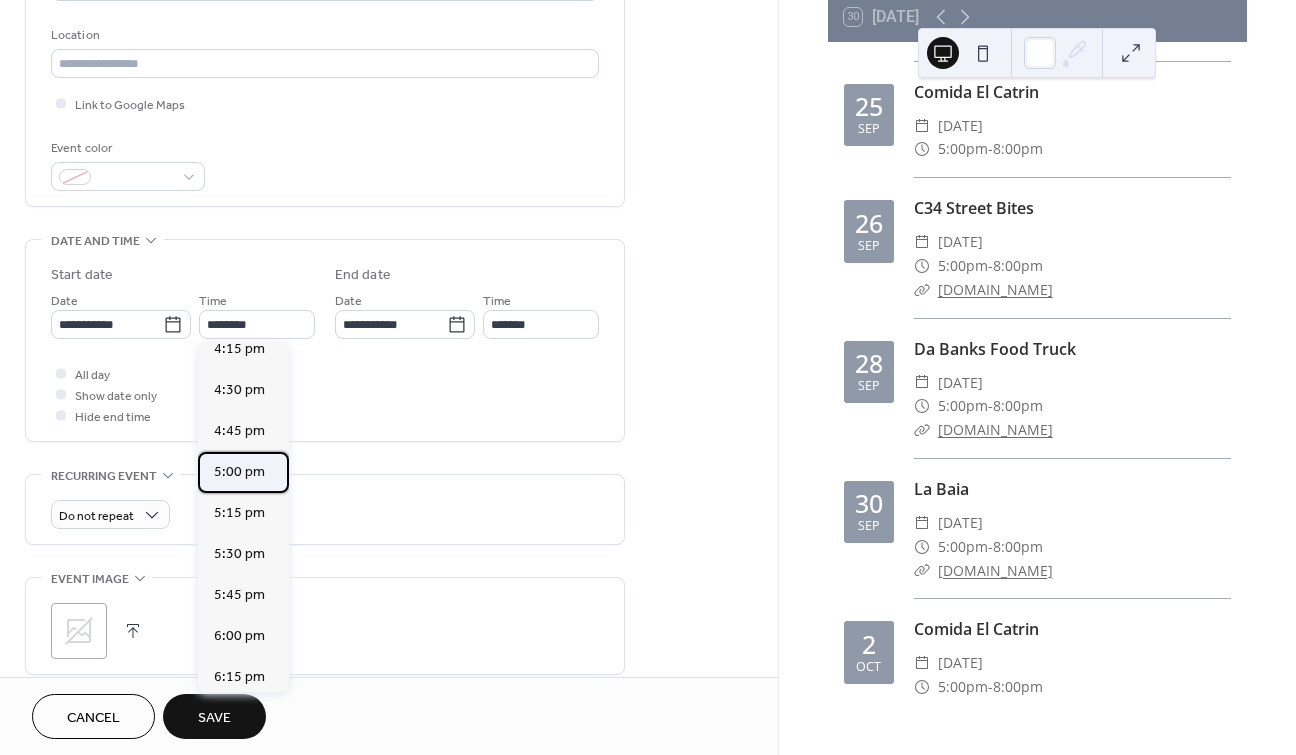 click on "5:00 pm" at bounding box center (239, 471) 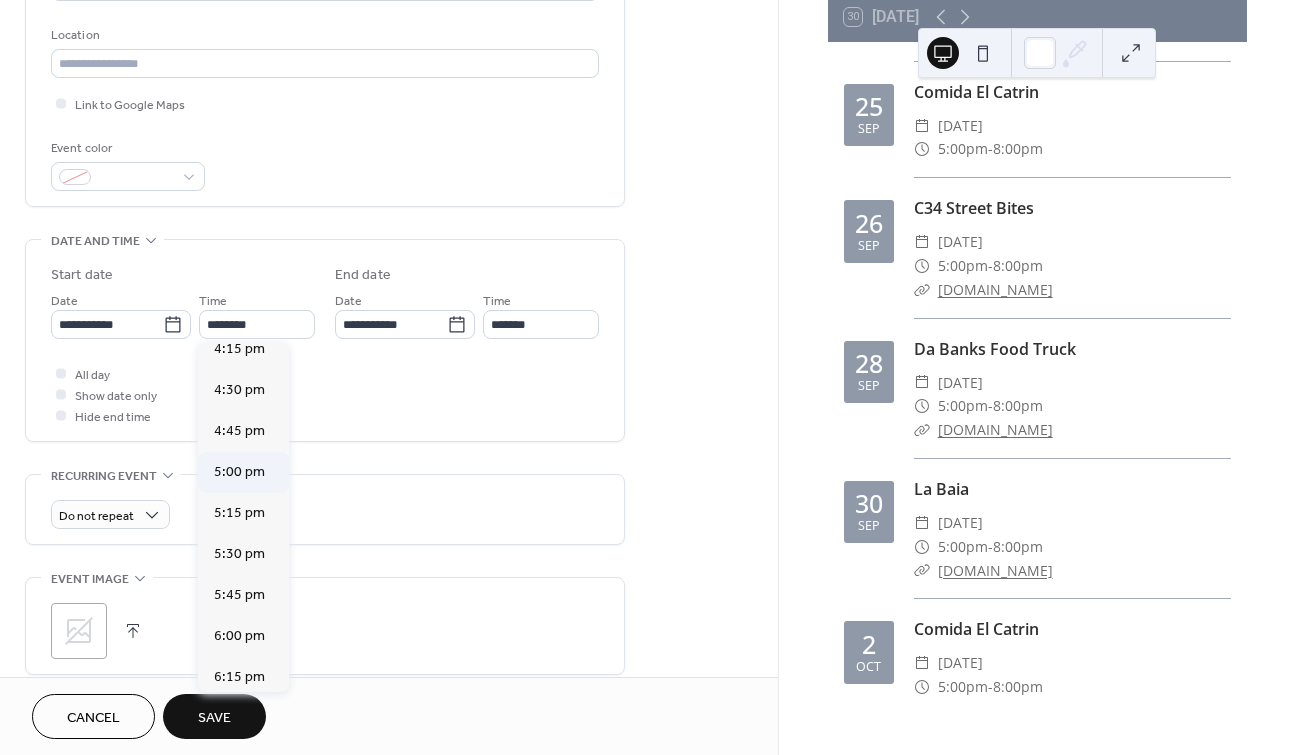 type on "*******" 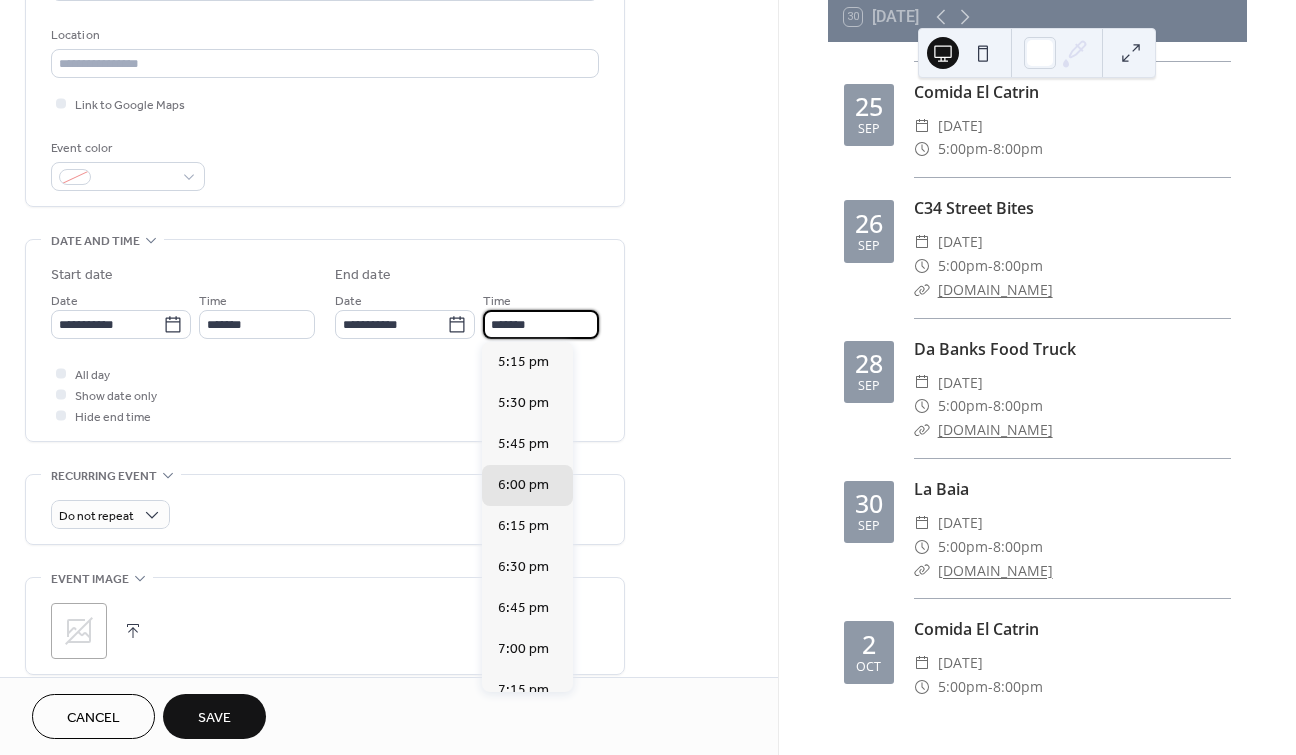 click on "*******" at bounding box center [541, 324] 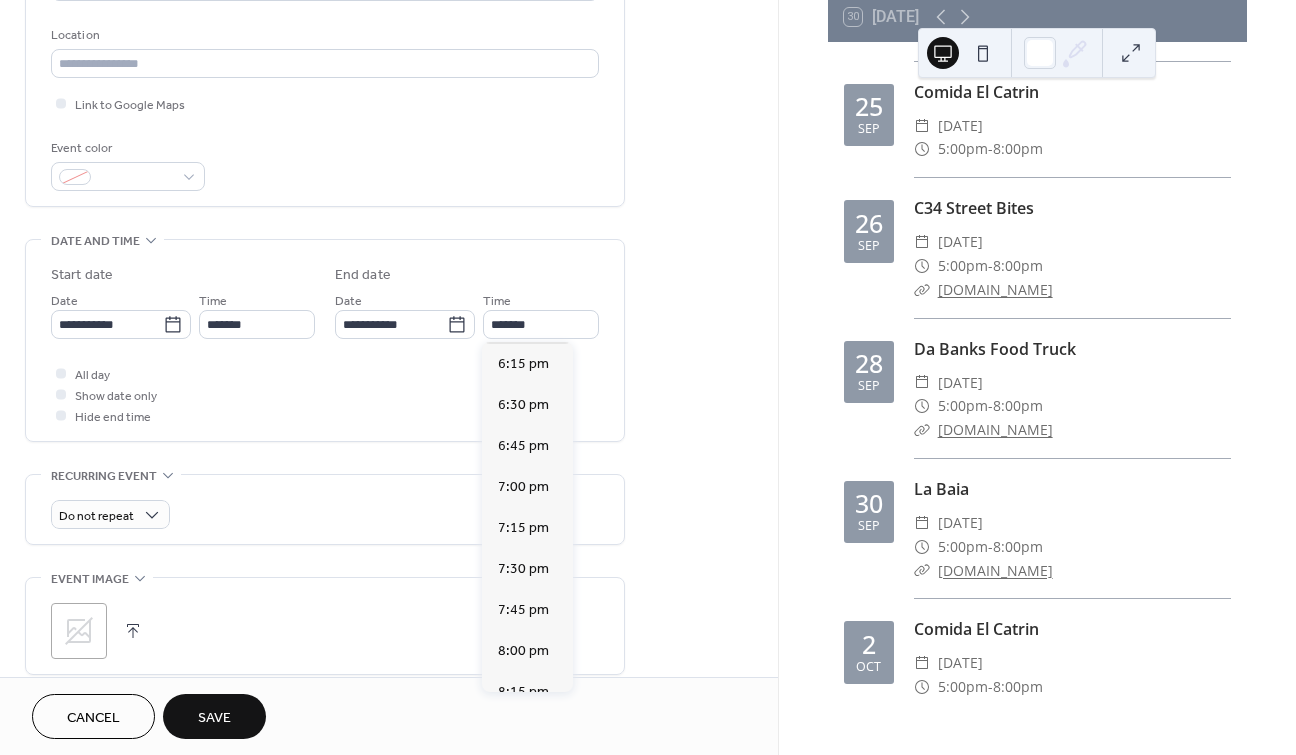 scroll, scrollTop: 200, scrollLeft: 0, axis: vertical 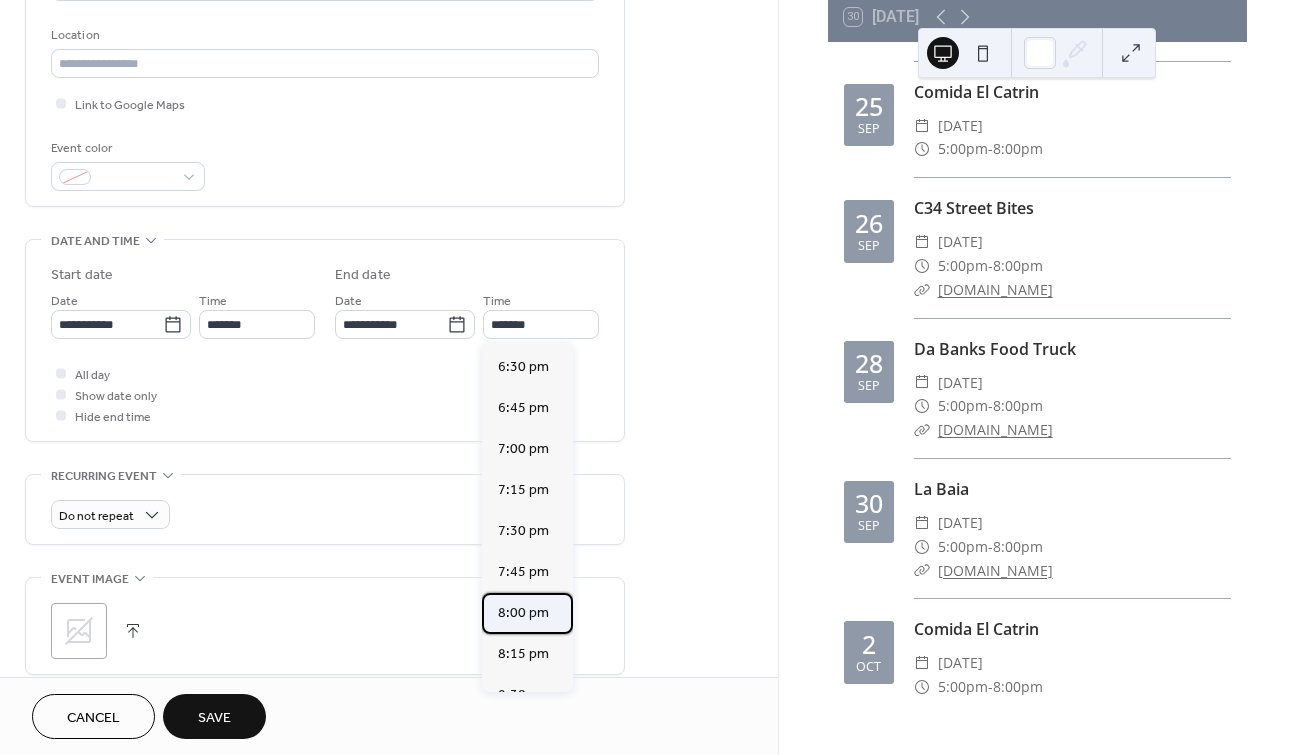 click on "8:00 pm" at bounding box center (523, 612) 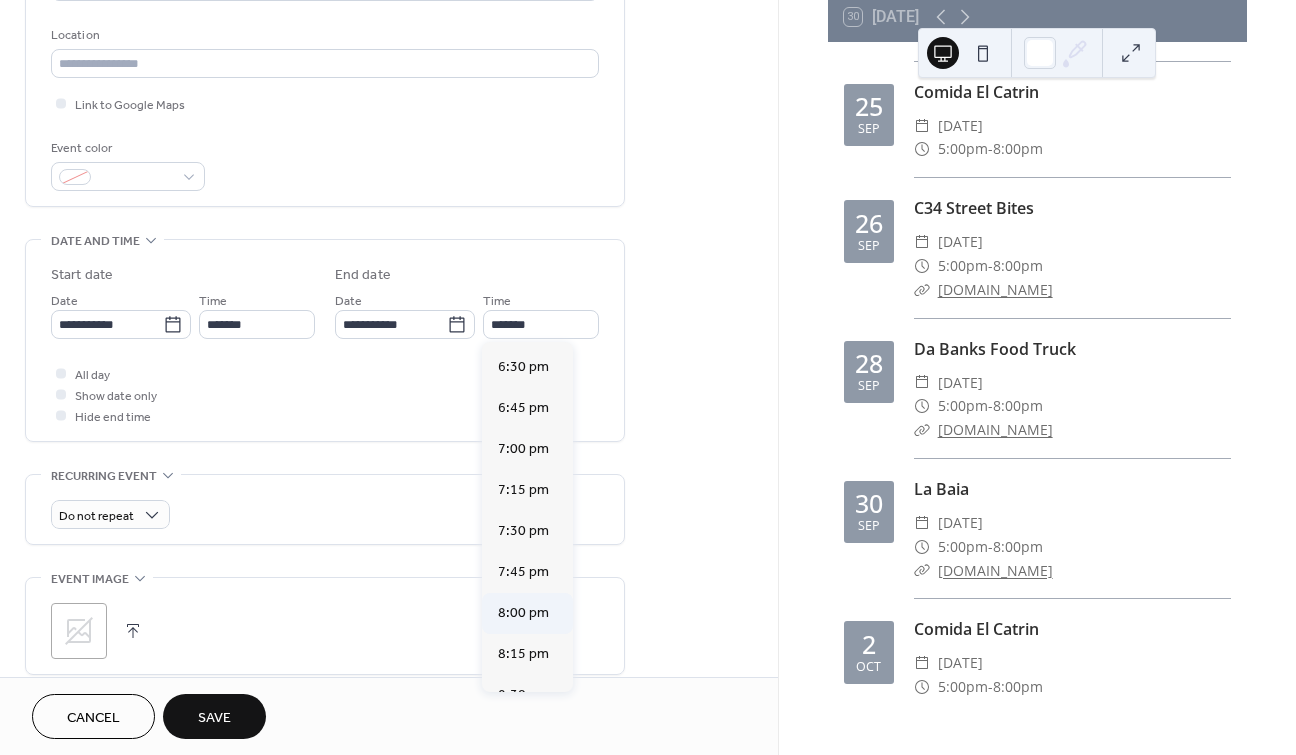 type on "*******" 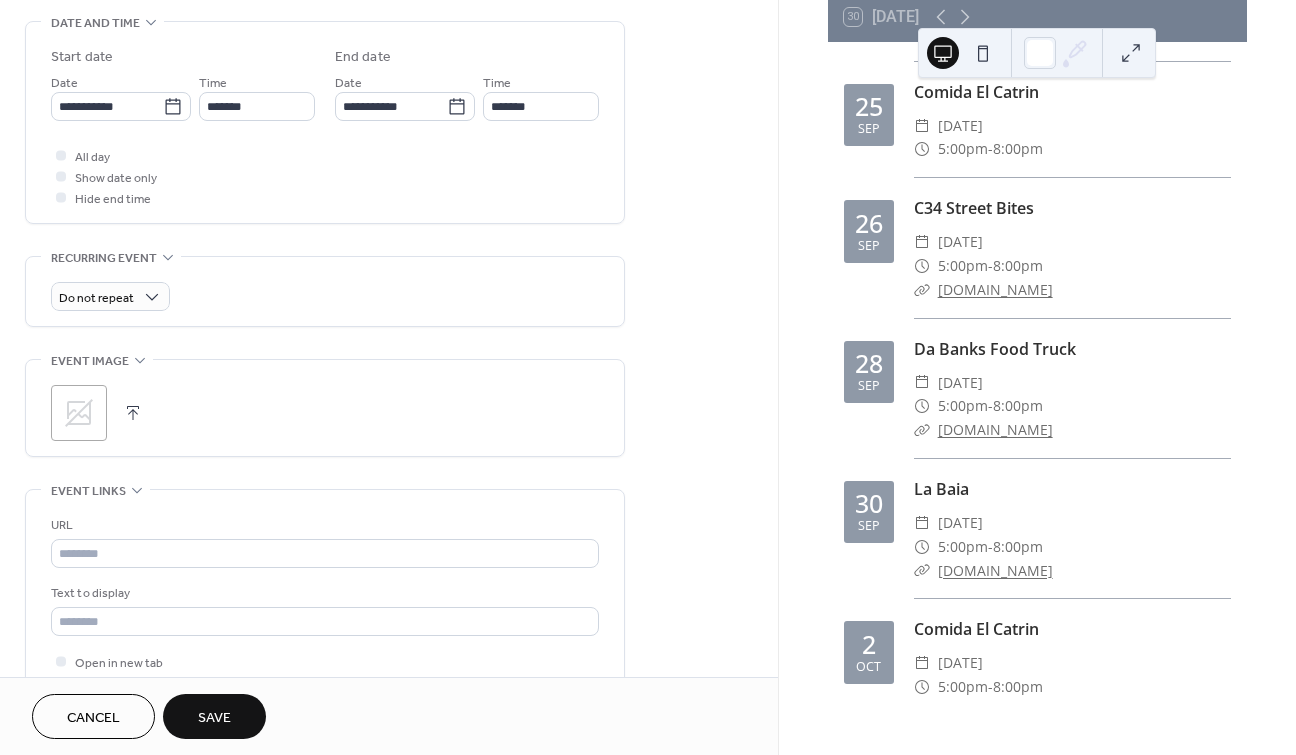 scroll, scrollTop: 642, scrollLeft: 0, axis: vertical 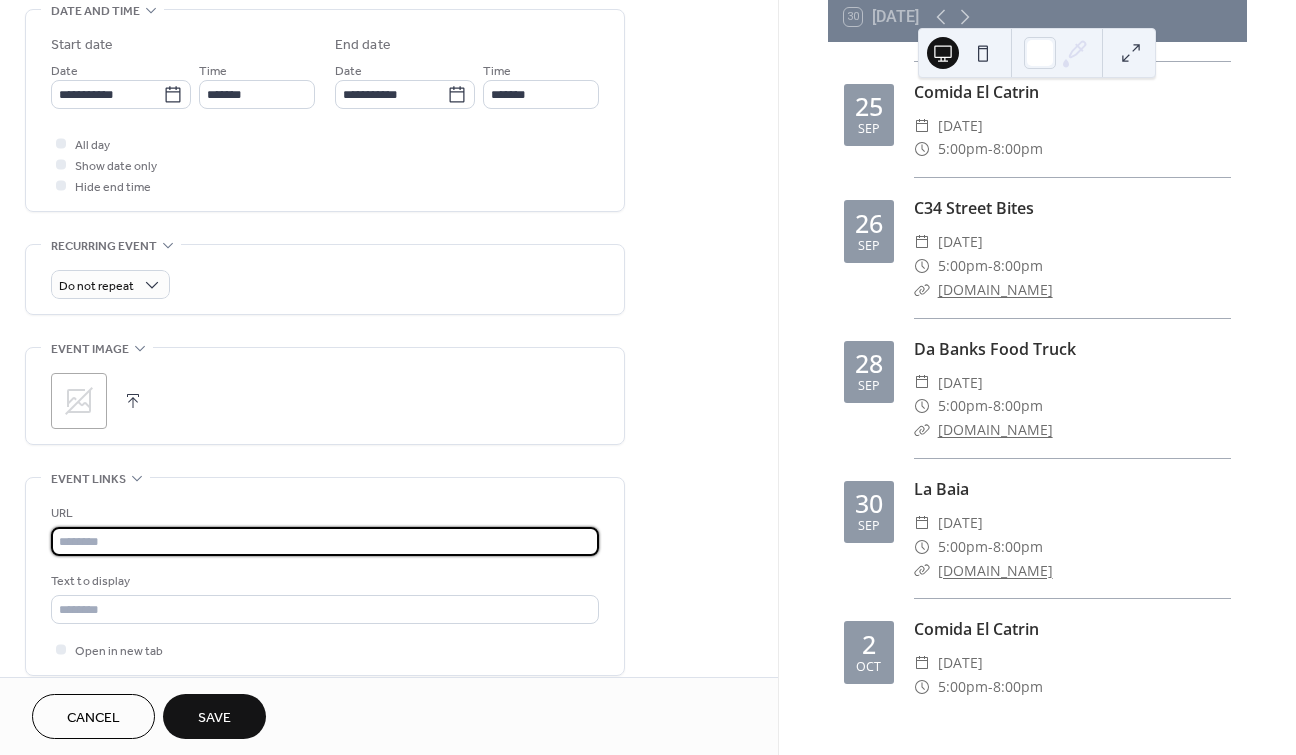click at bounding box center [325, 541] 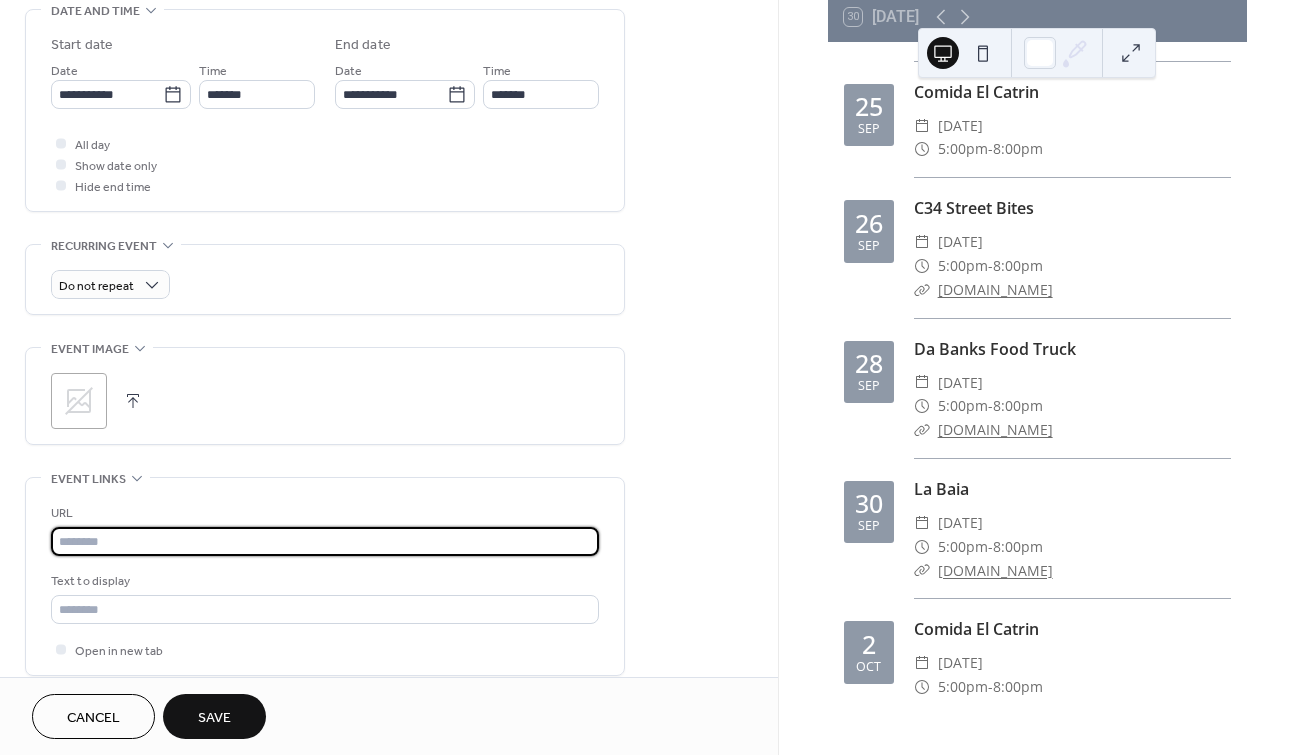 type on "**********" 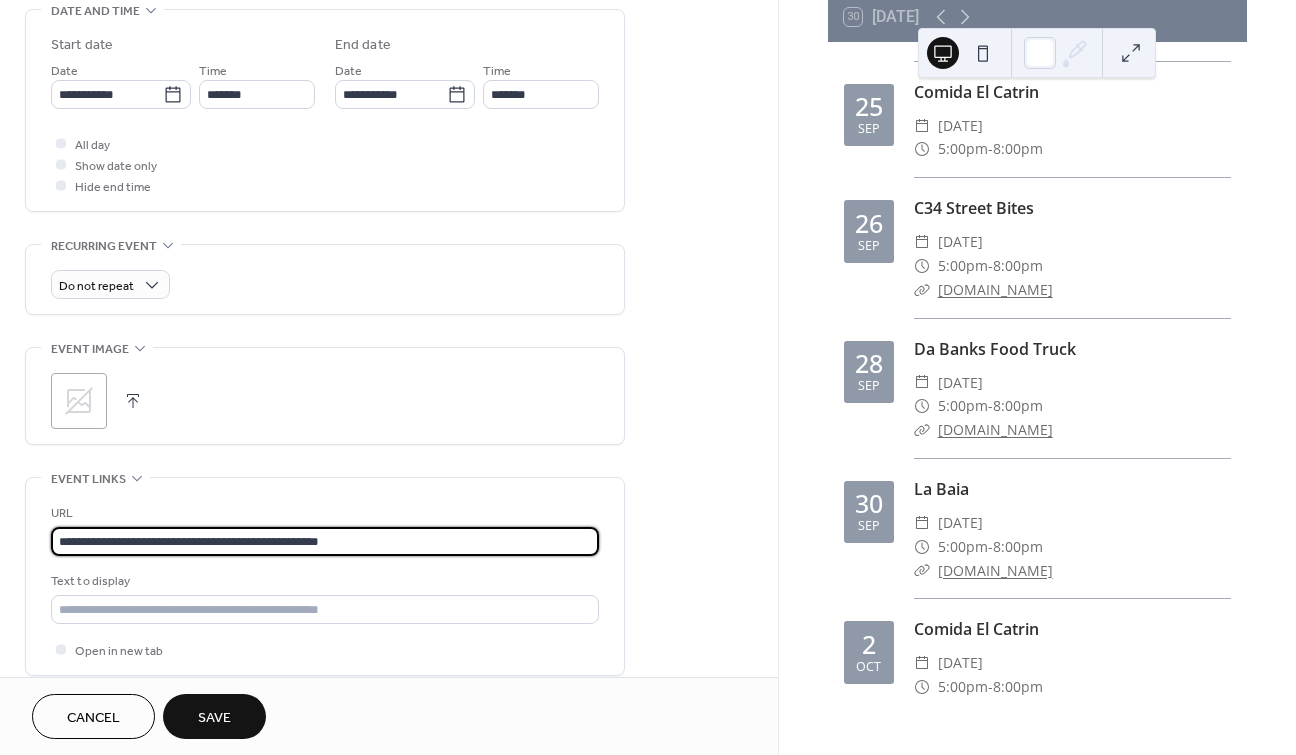 click on "Save" at bounding box center (214, 718) 